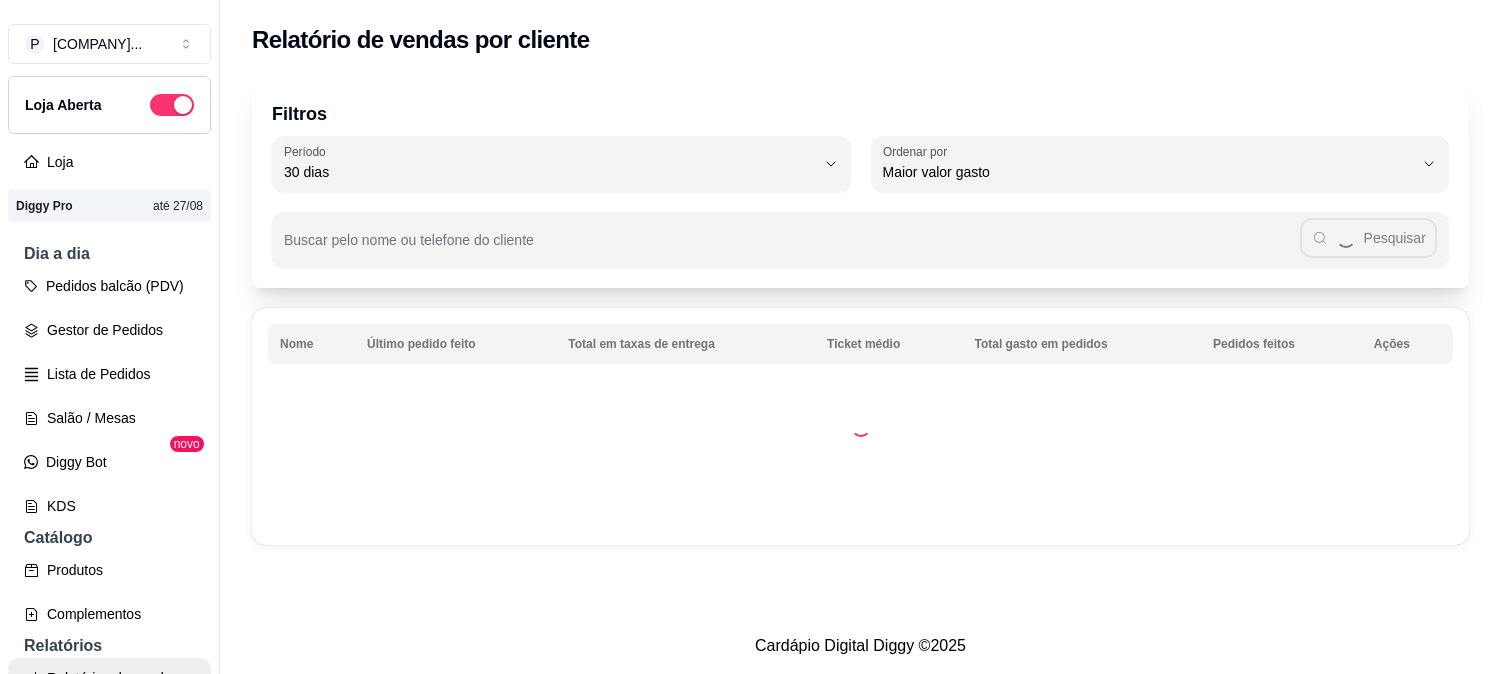select on "30" 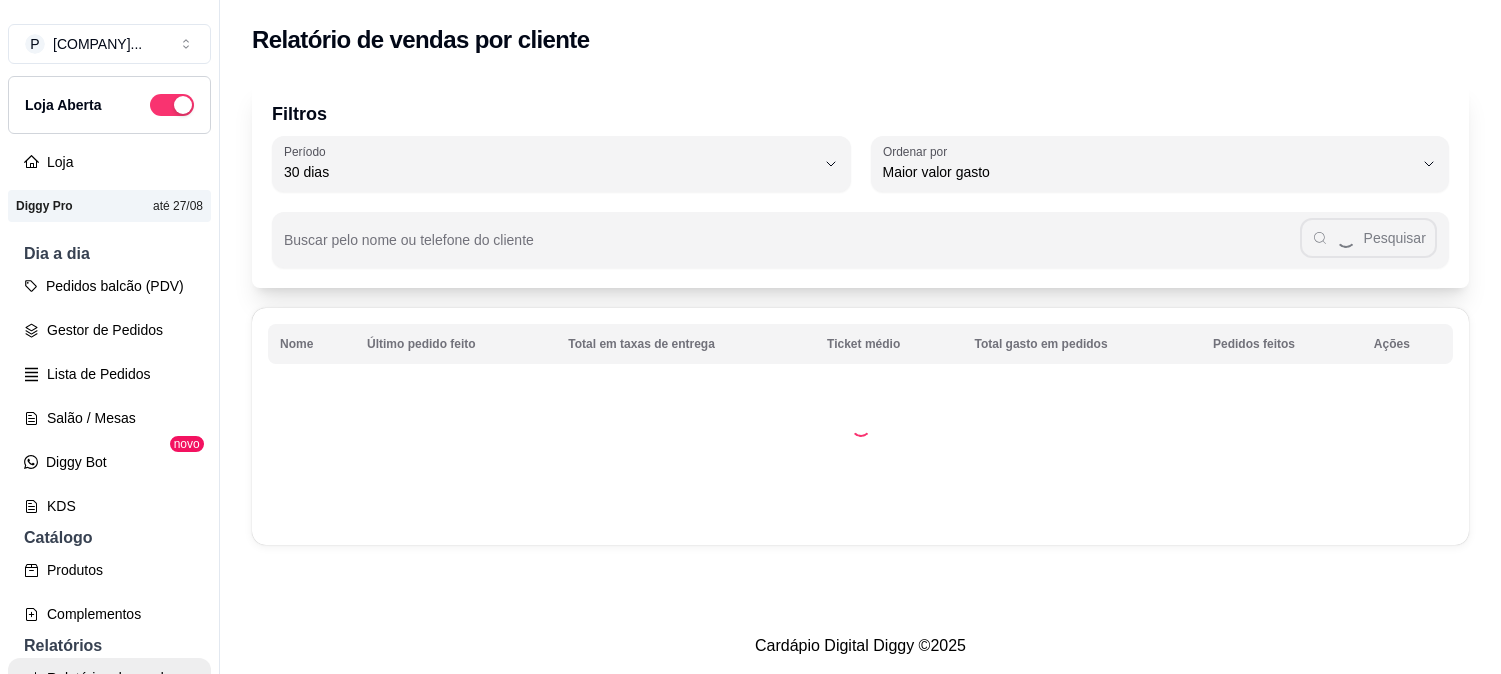 select on "HIGHEST_TOTAL_SPENT_WITH_ORDERS" 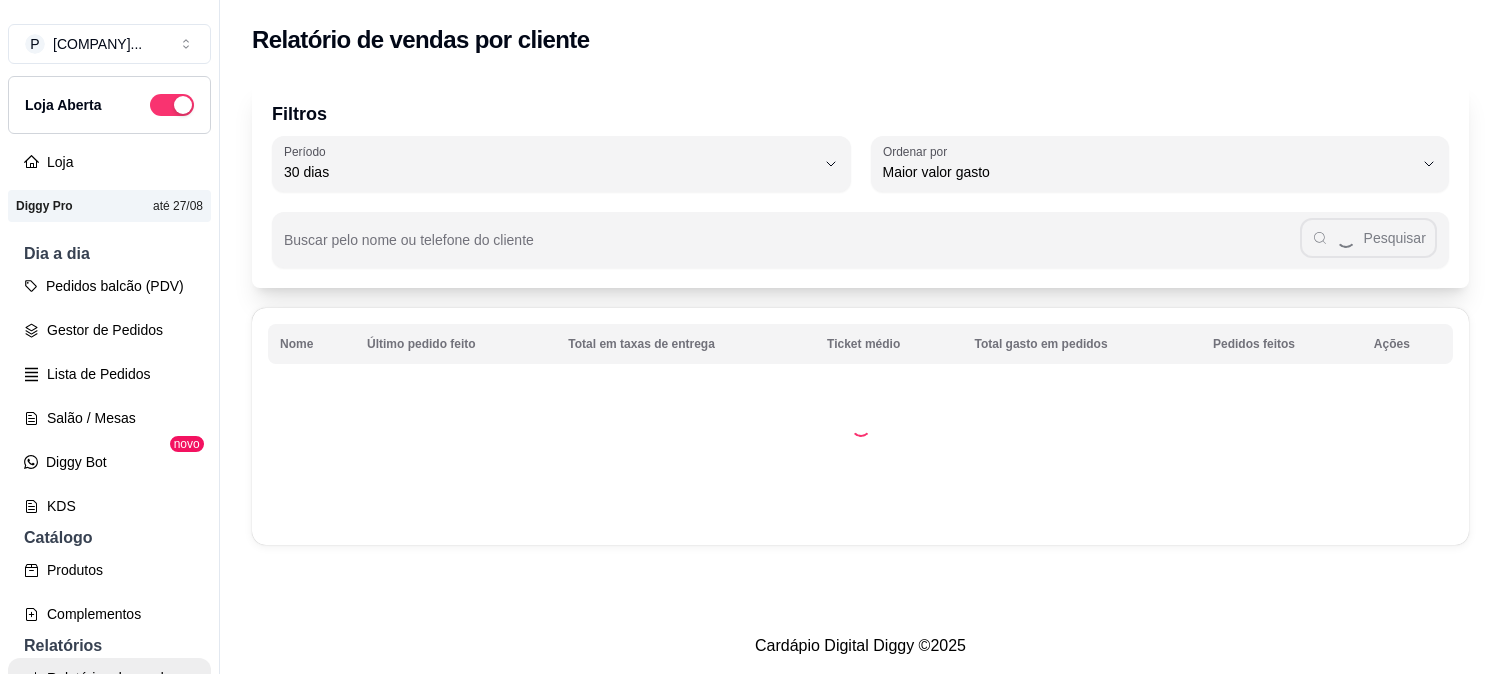 scroll, scrollTop: 0, scrollLeft: 0, axis: both 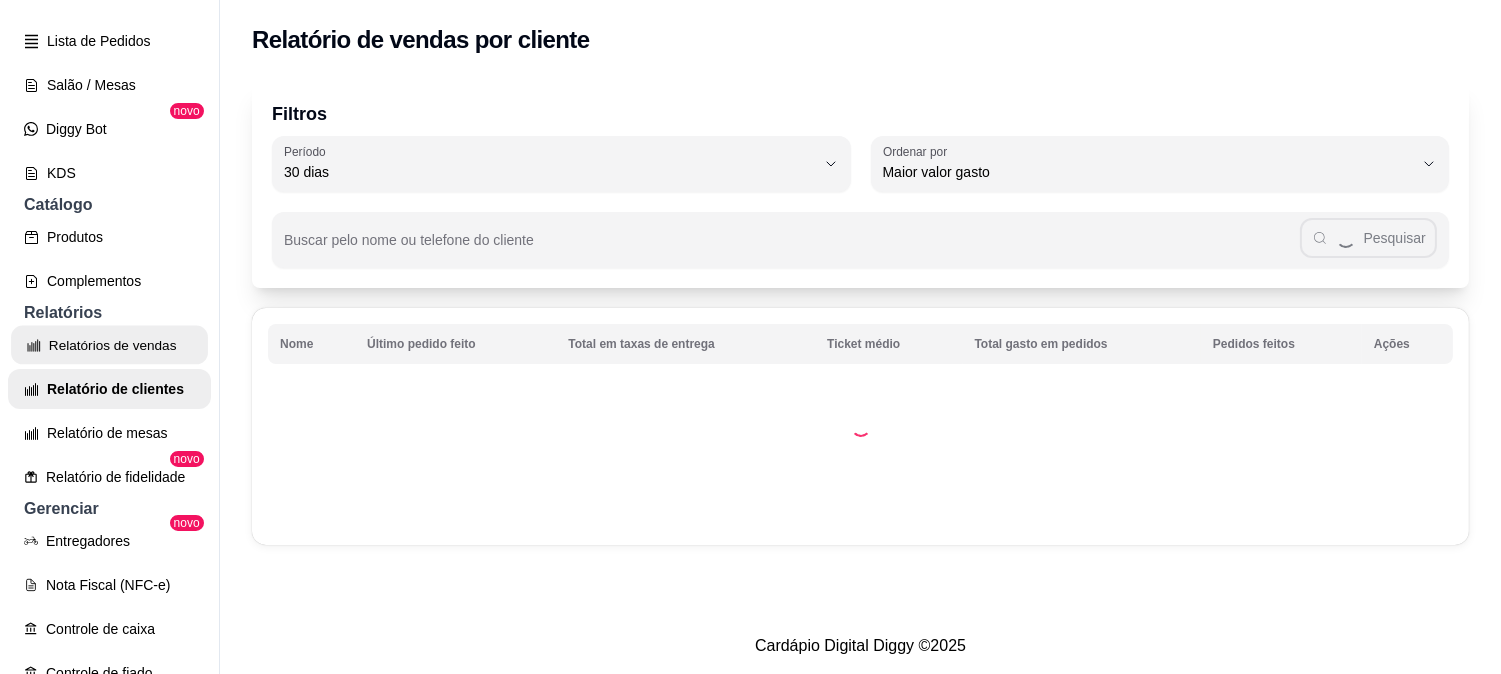 click on "Relatórios de vendas" at bounding box center (109, 345) 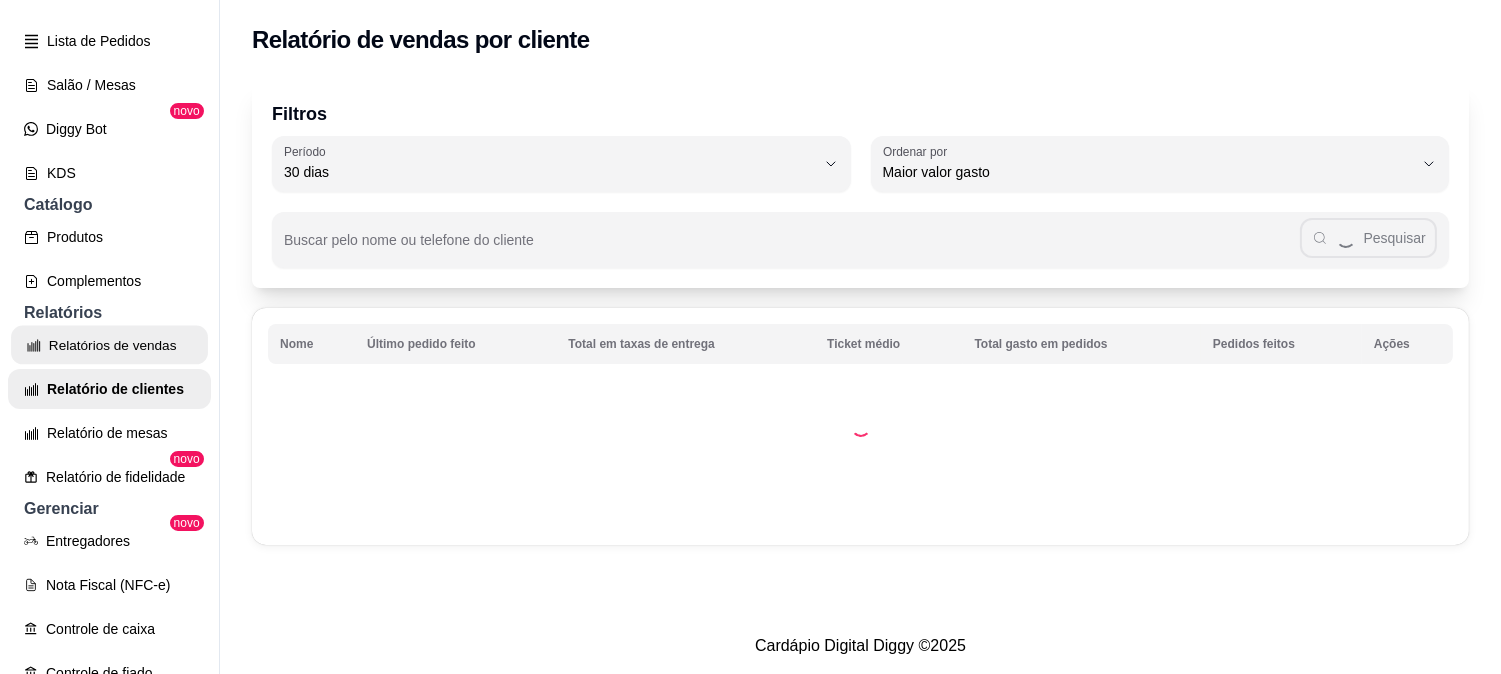 select on "ALL" 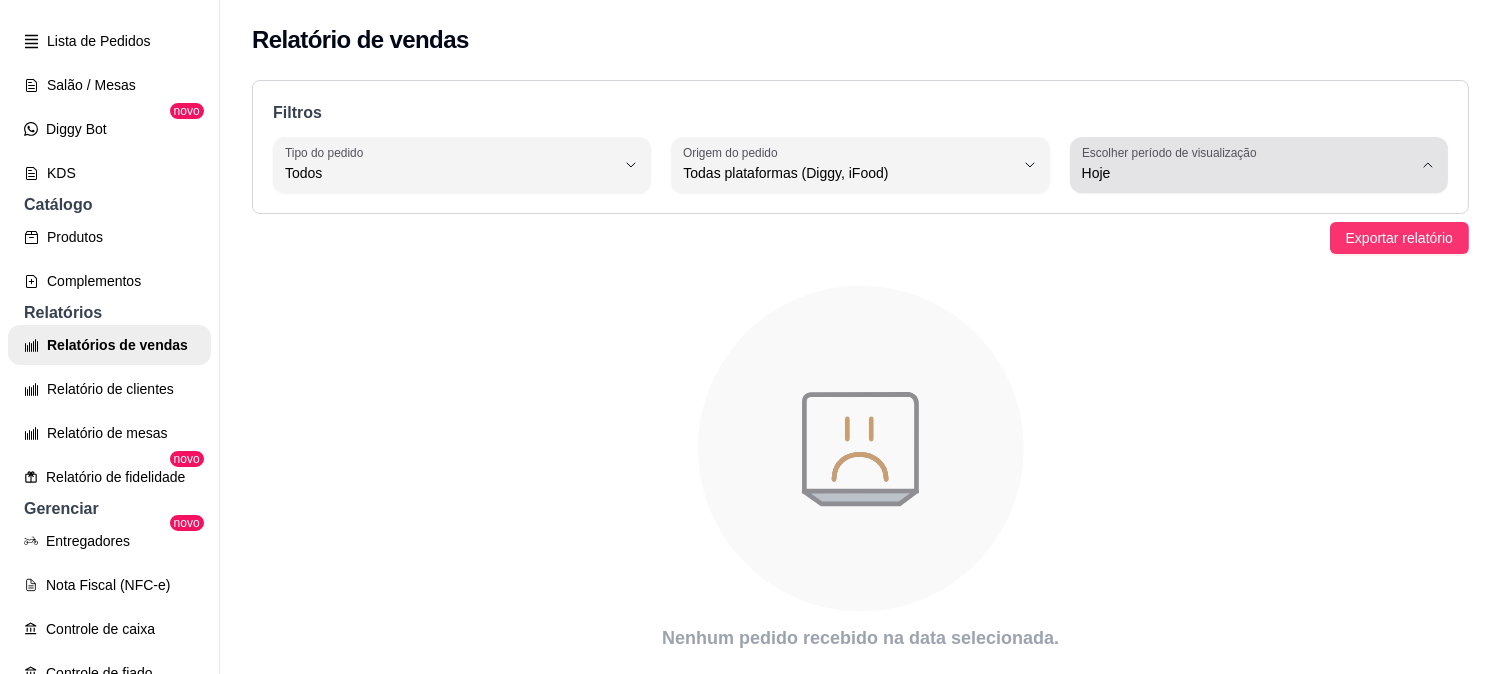 click on "Hoje" at bounding box center (1247, 165) 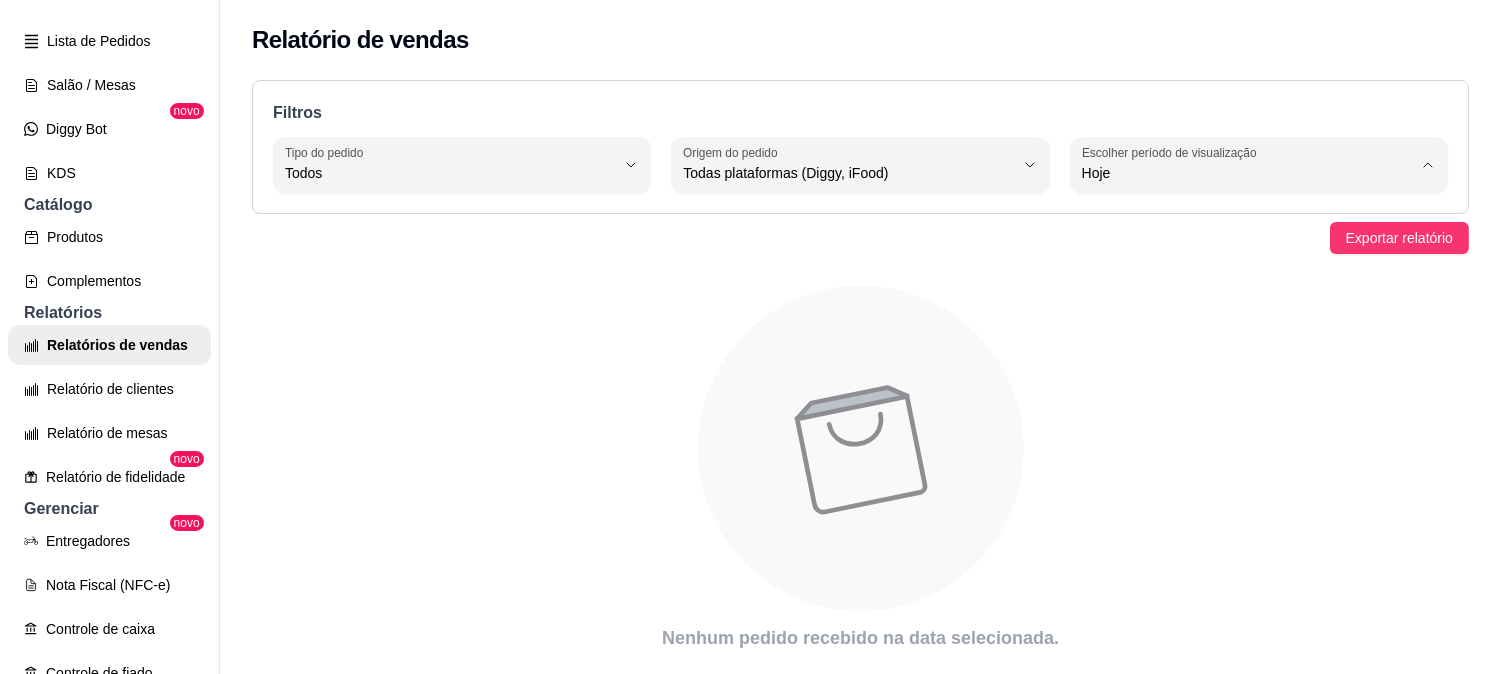 click on "Customizado" at bounding box center [1235, 416] 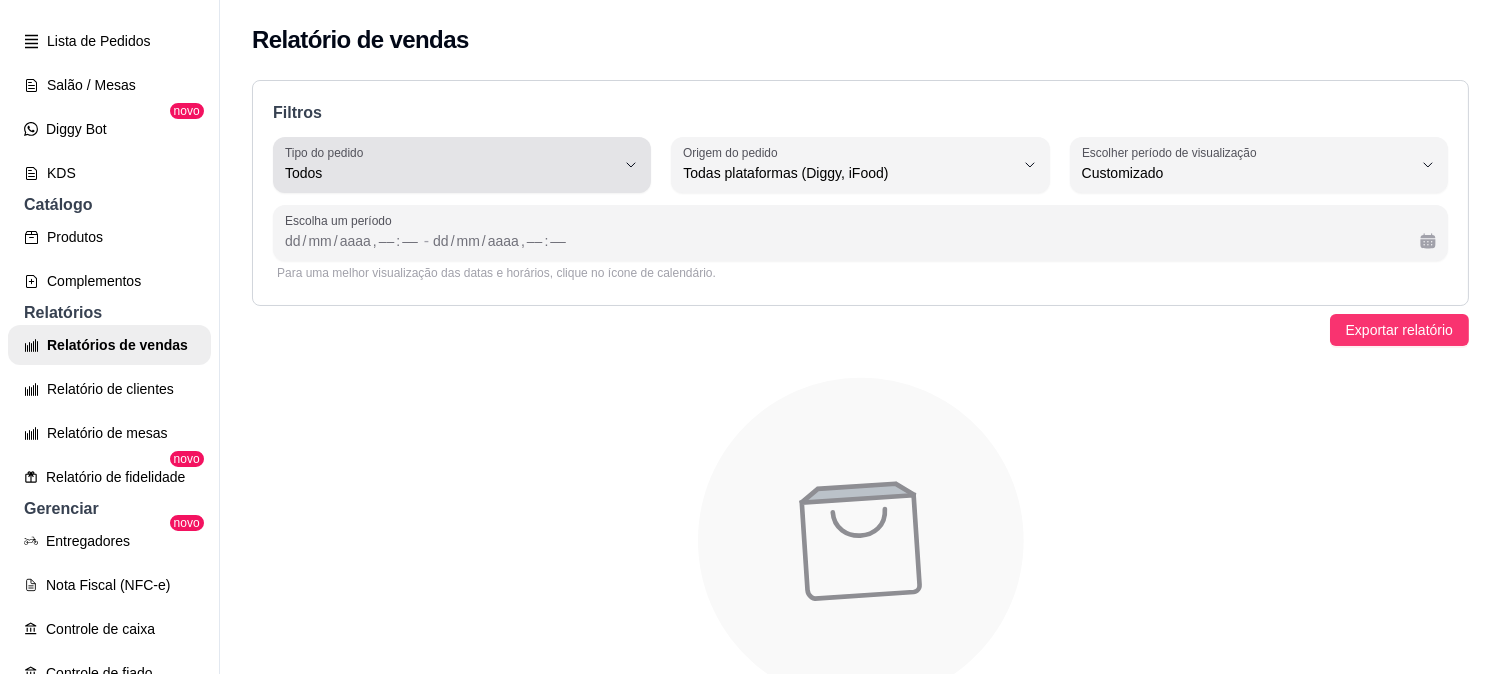 click on "Tipo do pedido Todos" at bounding box center (462, 165) 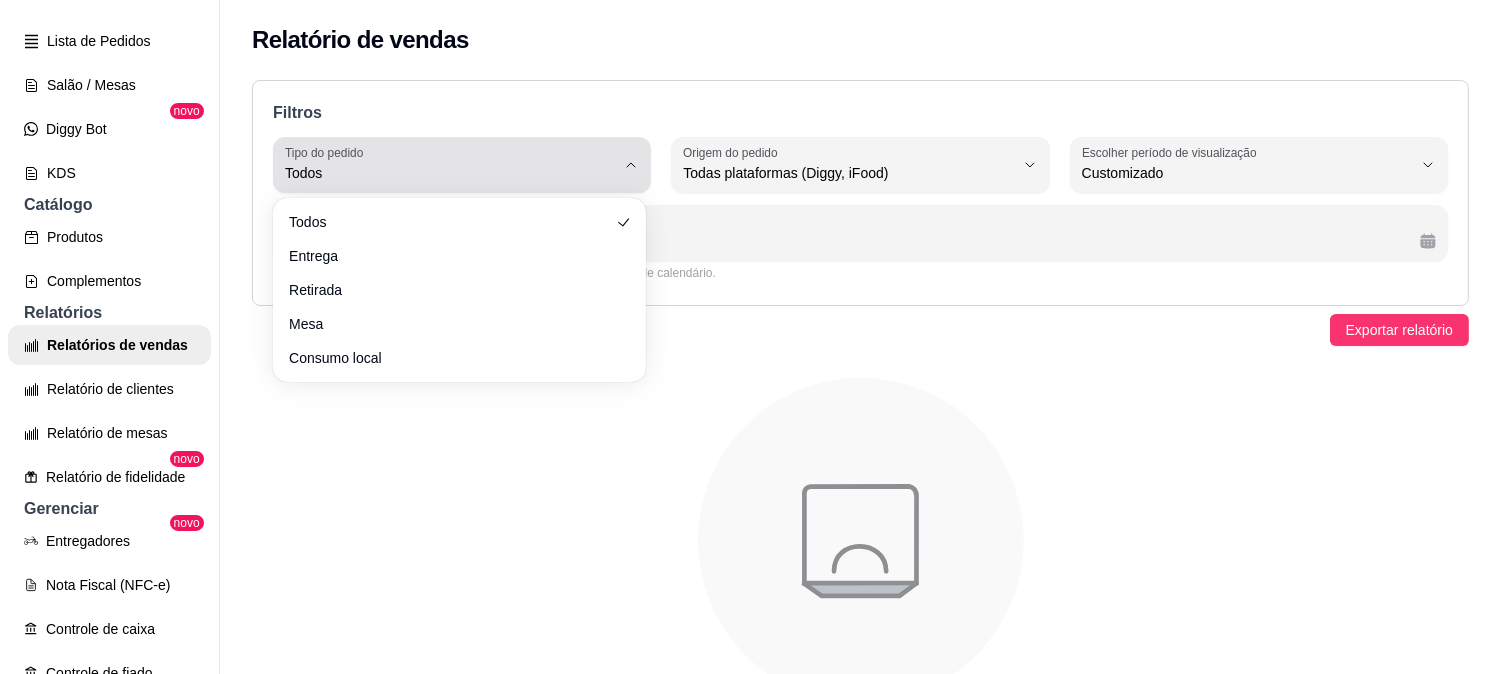 click on "Tipo do pedido Todos" at bounding box center [462, 165] 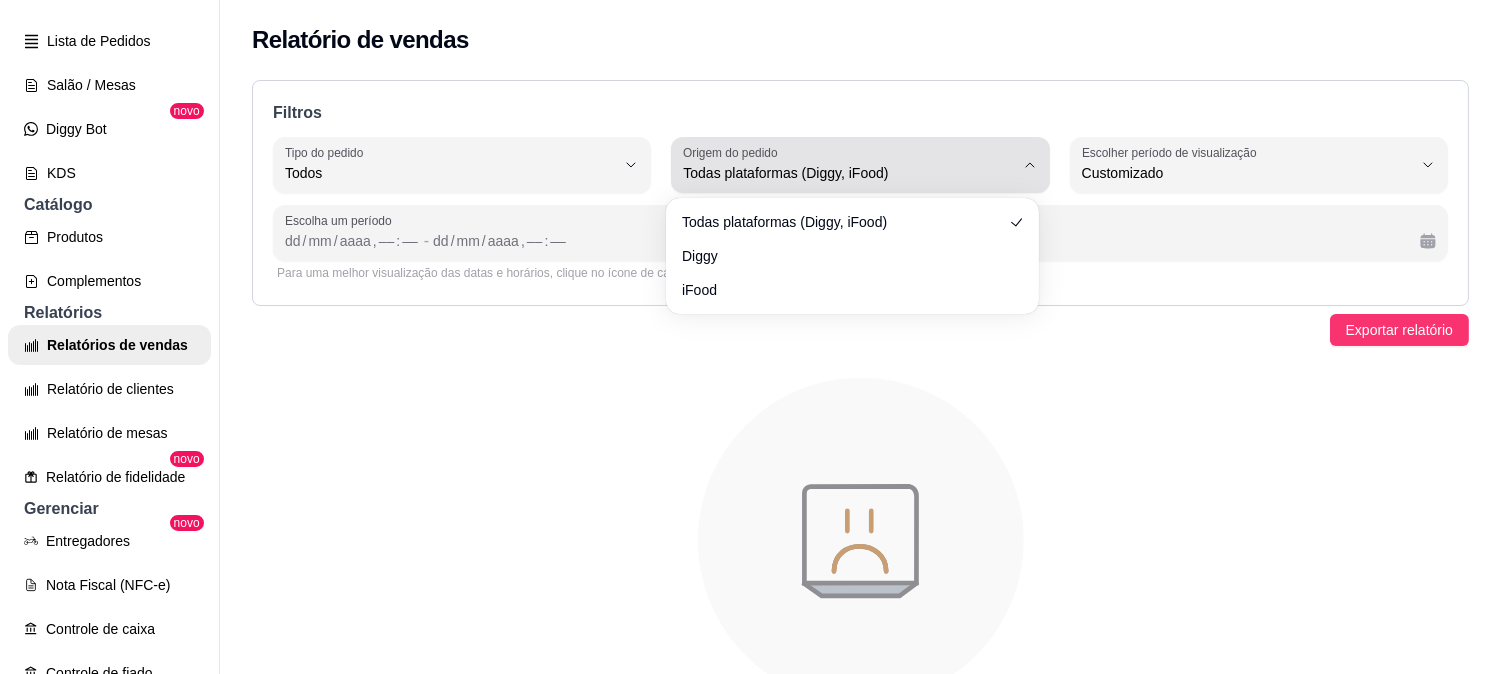 click on "Todas plataformas (Diggy, iFood)" at bounding box center [848, 173] 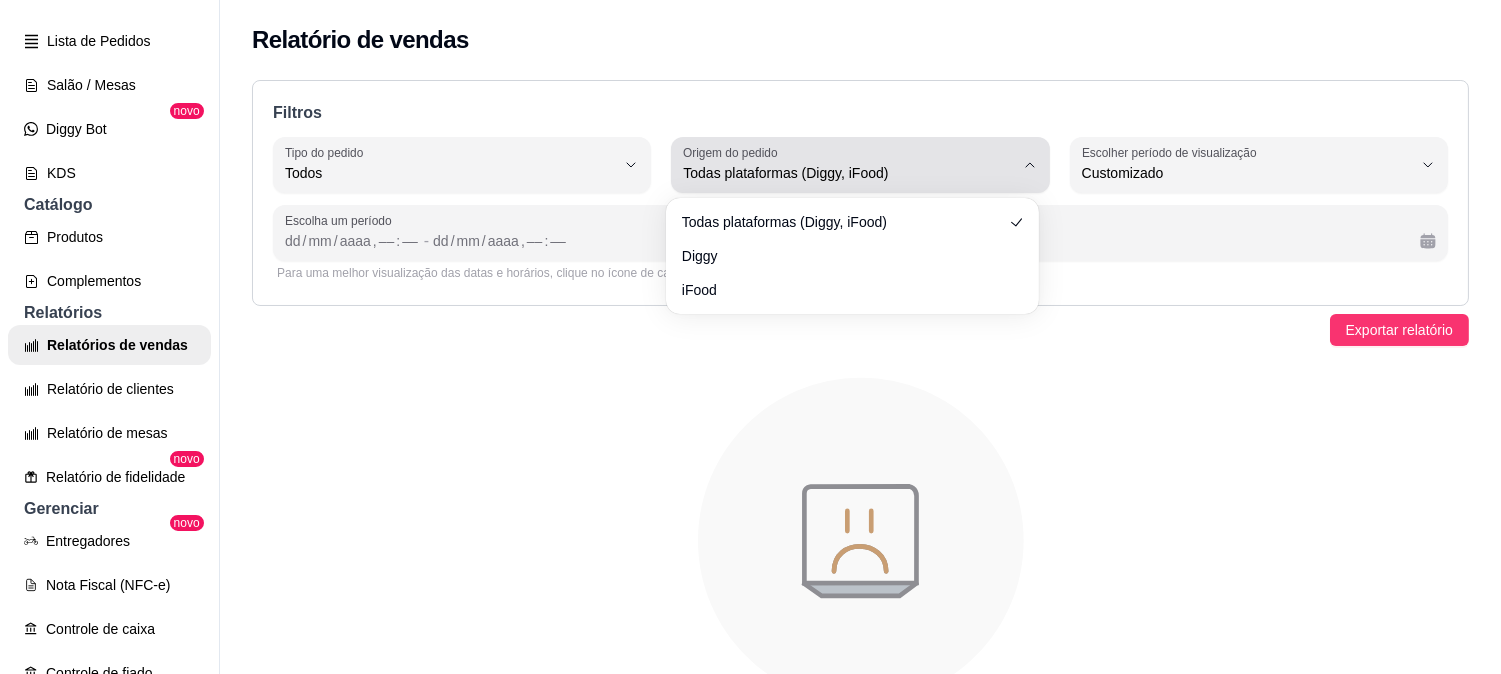 click on "Todas plataformas (Diggy, iFood)" at bounding box center [848, 173] 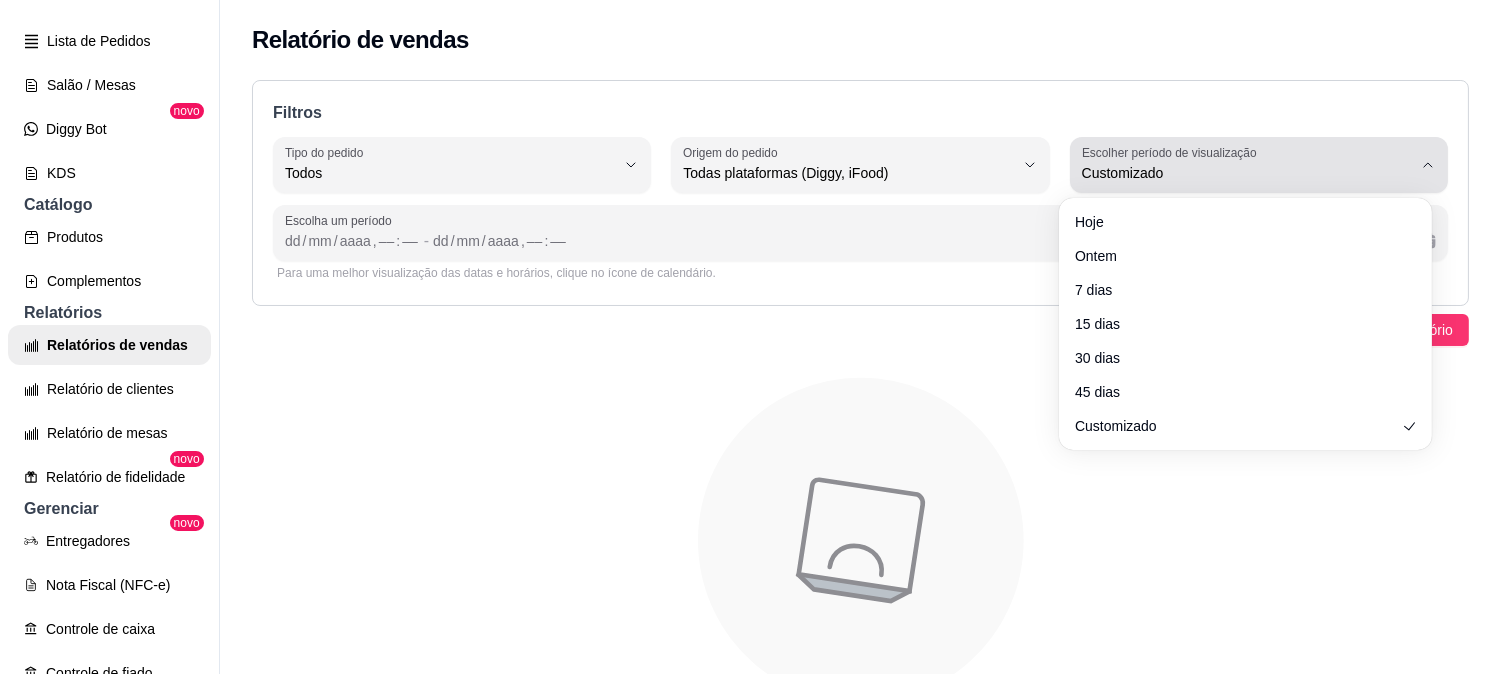 click on "Customizado" at bounding box center [1247, 173] 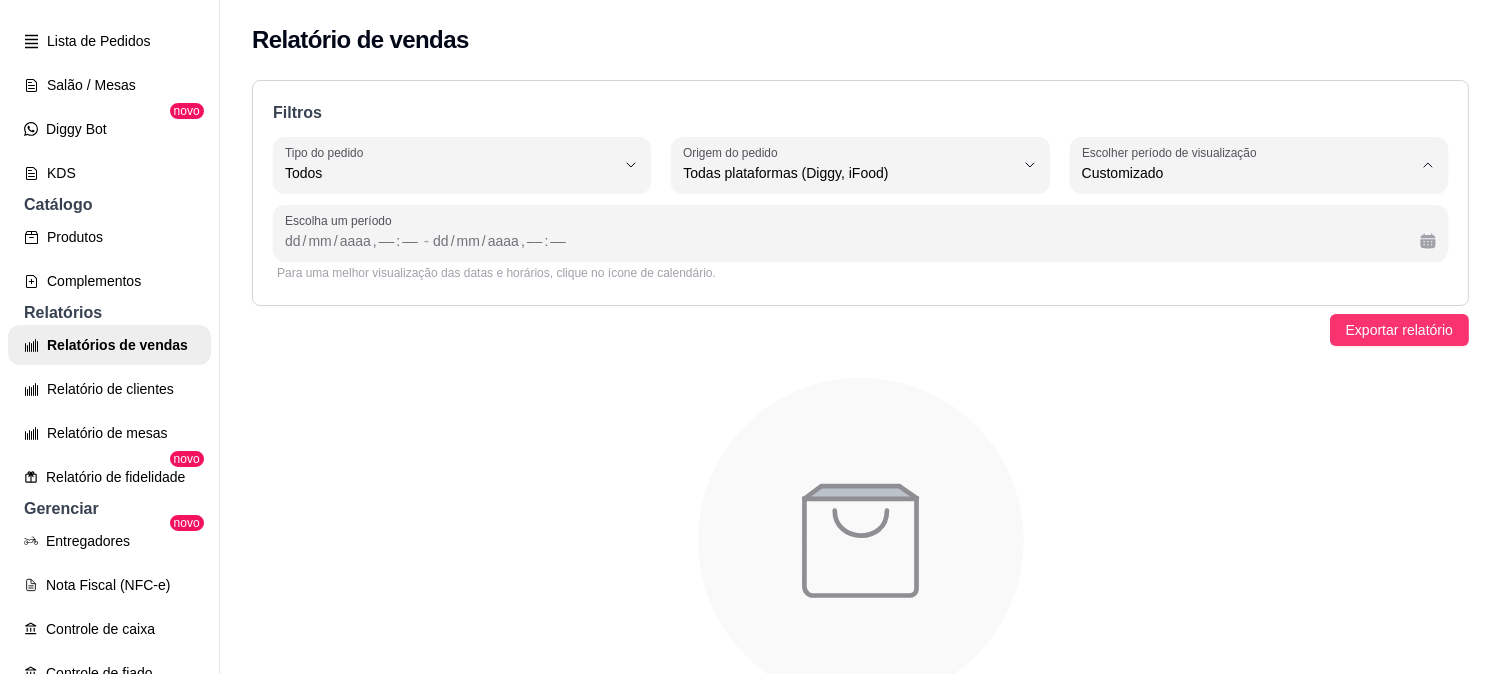 click on "Customizado" at bounding box center (1235, 416) 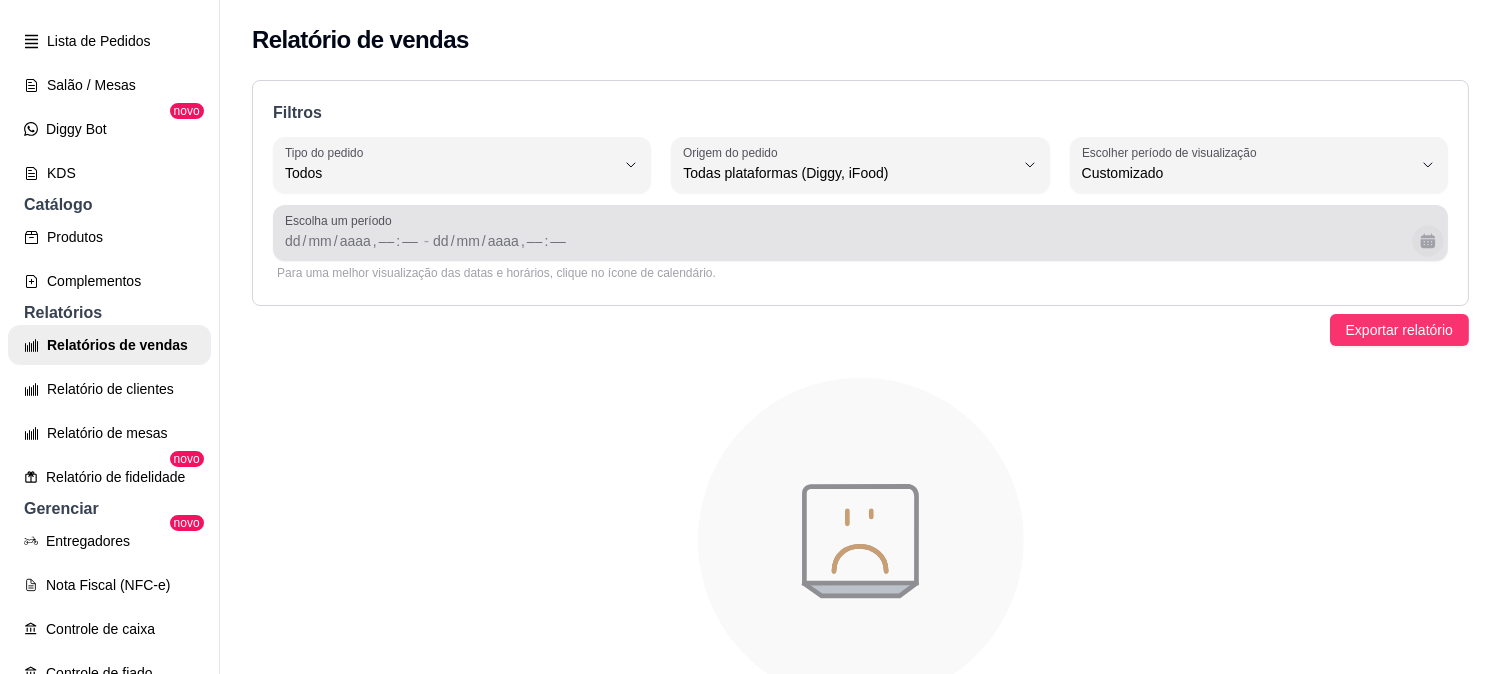 click at bounding box center [1427, 240] 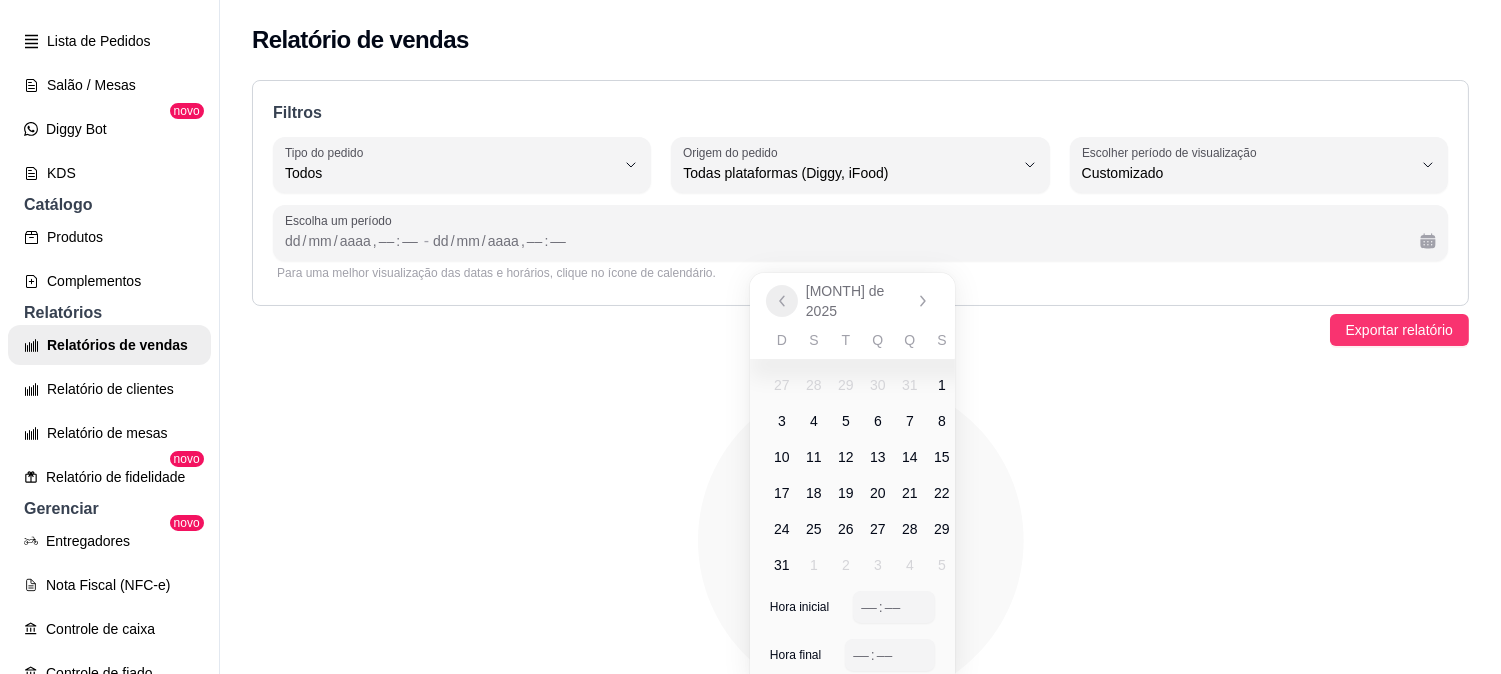 click at bounding box center [782, 301] 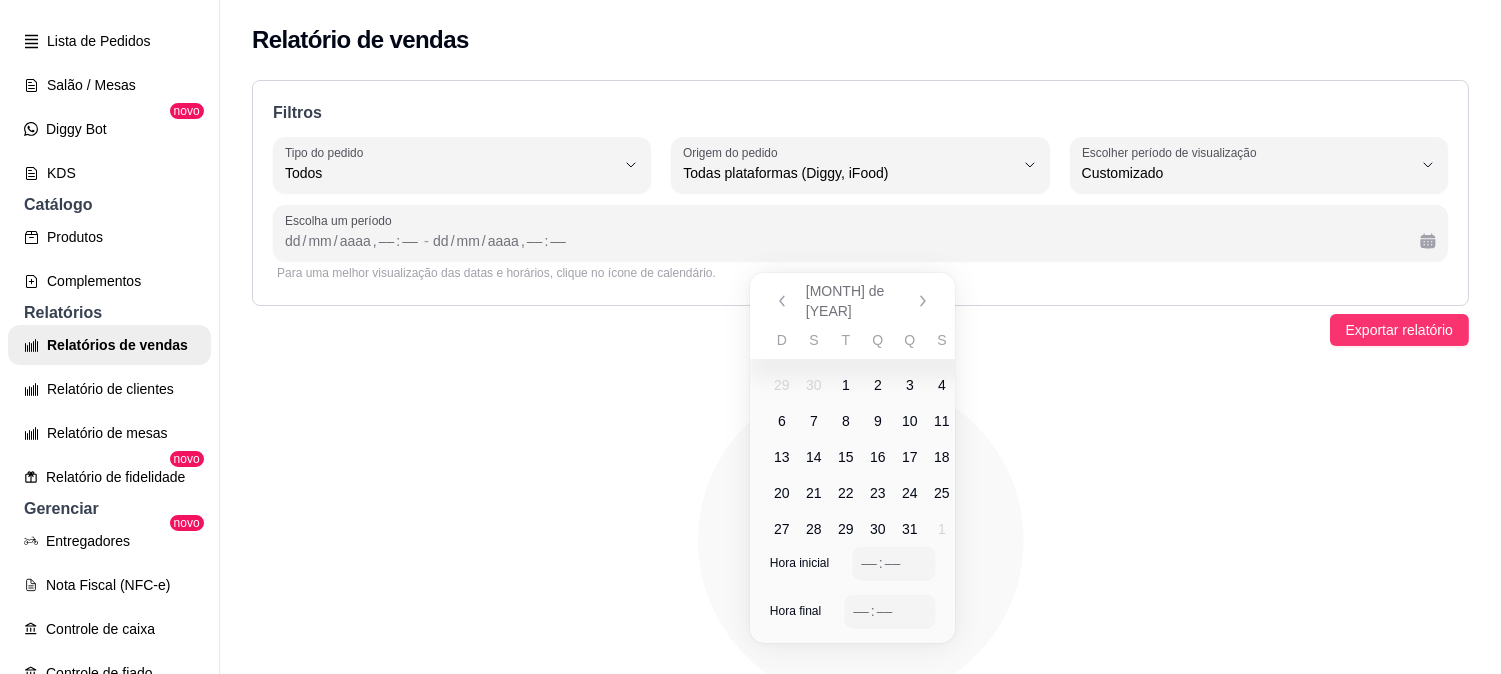 click on "1" at bounding box center (846, 385) 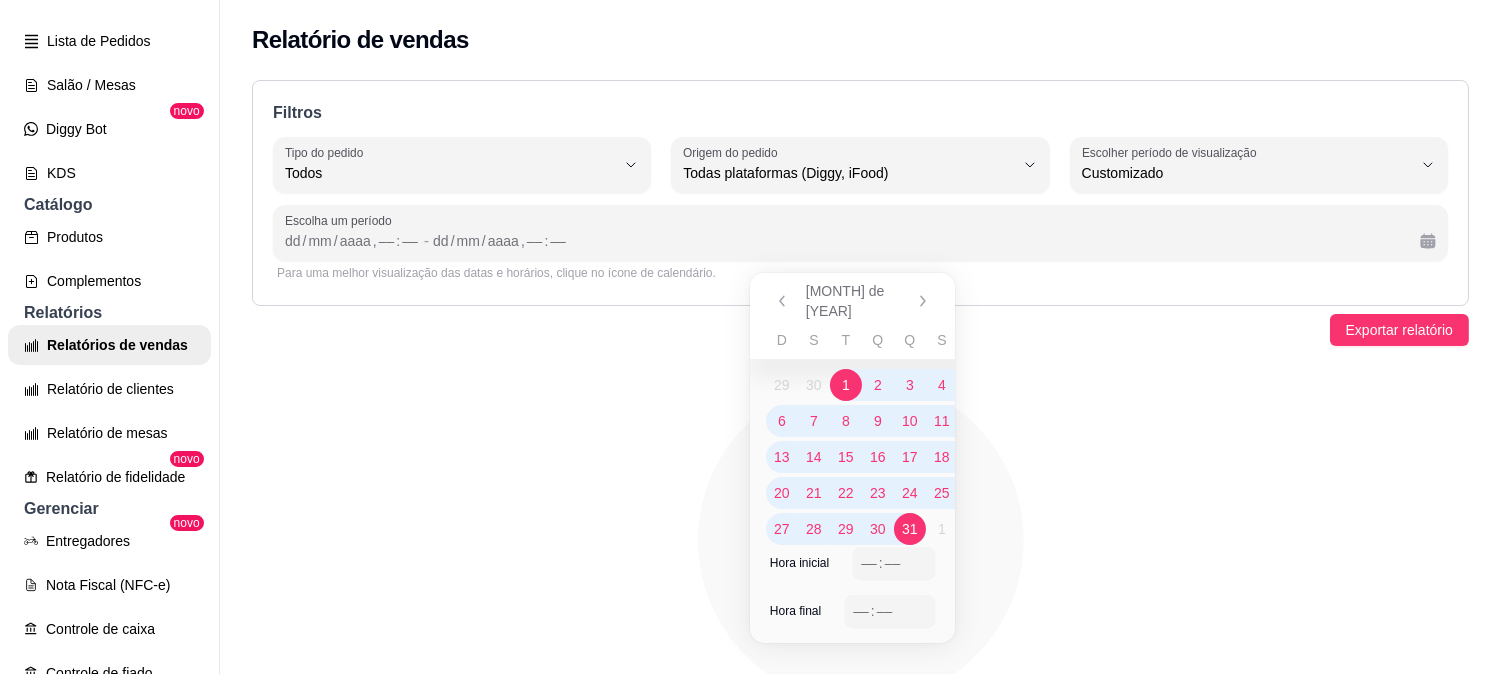 click on "31" at bounding box center [910, 529] 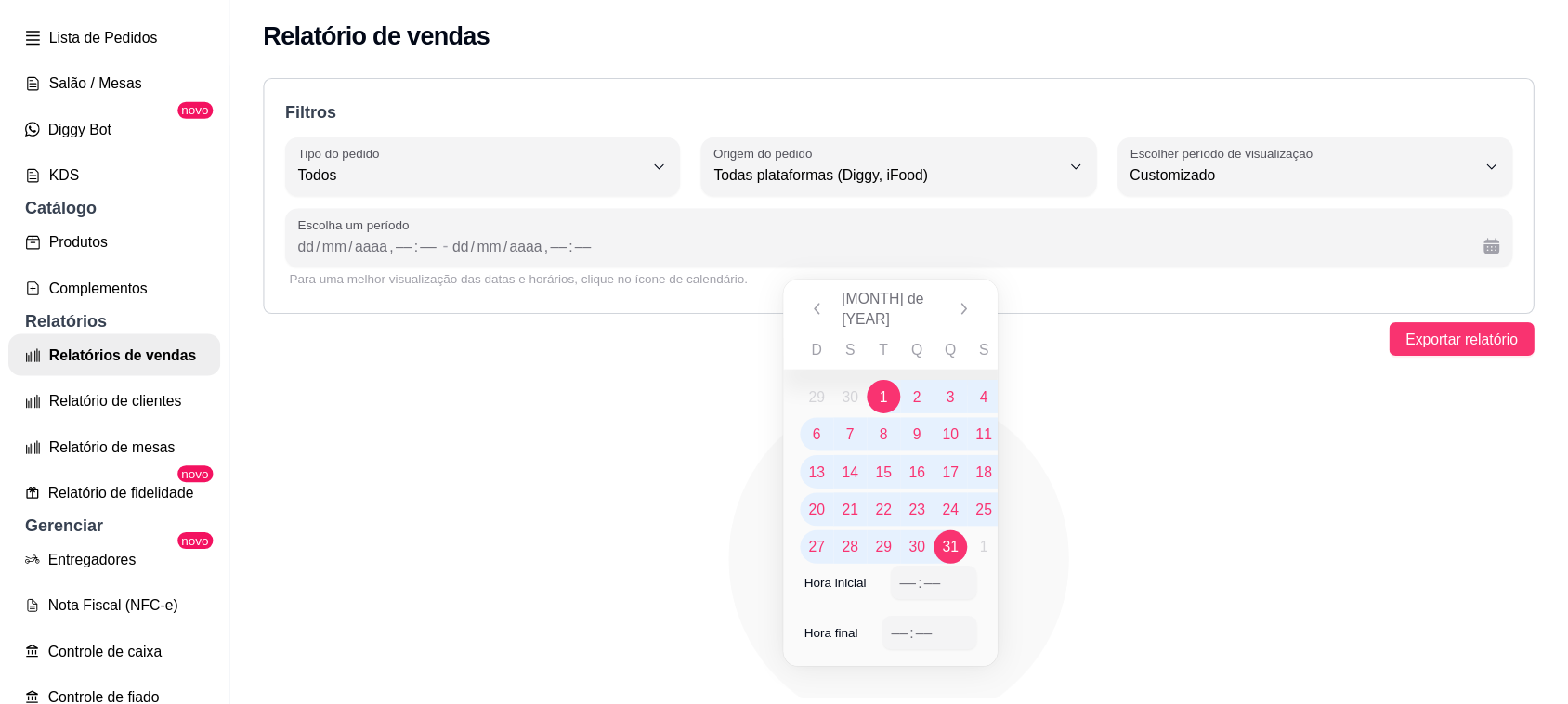 scroll, scrollTop: 0, scrollLeft: 0, axis: both 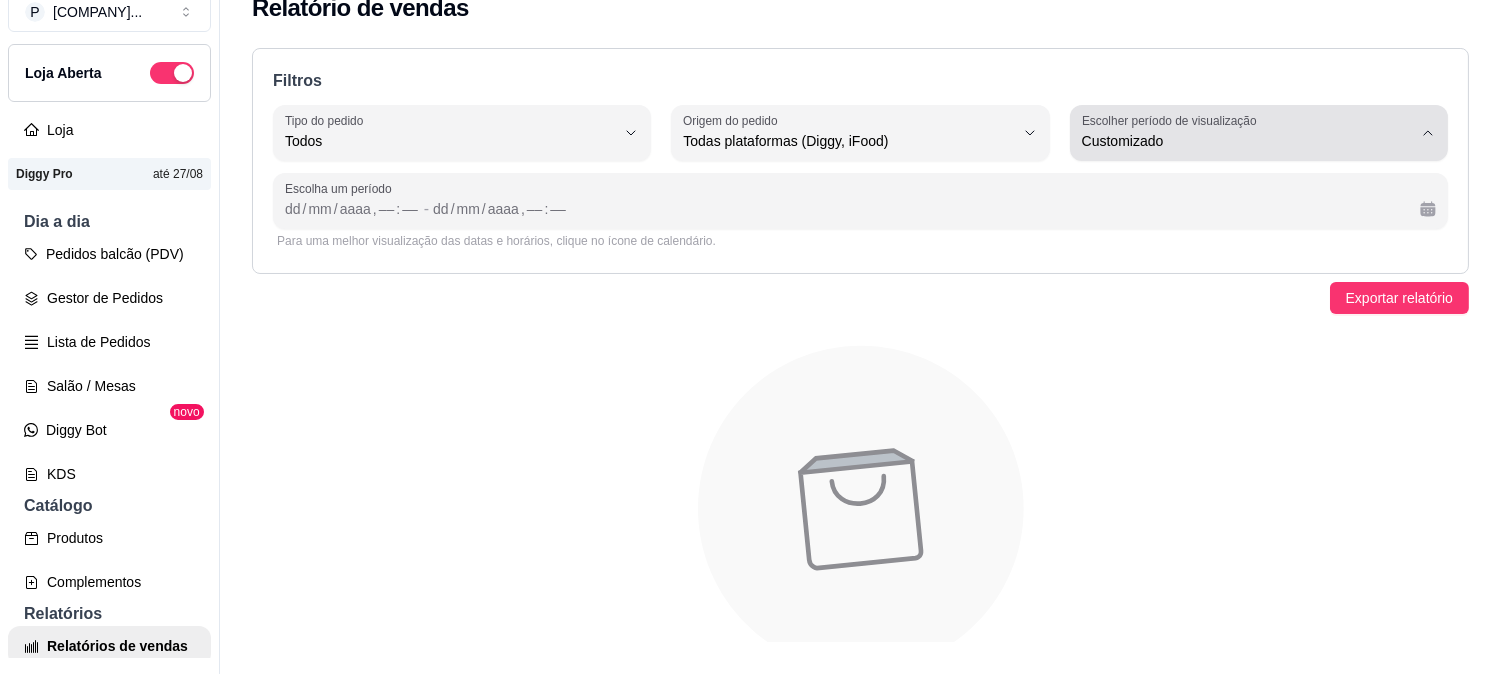 click on "Customizado" at bounding box center (1247, 141) 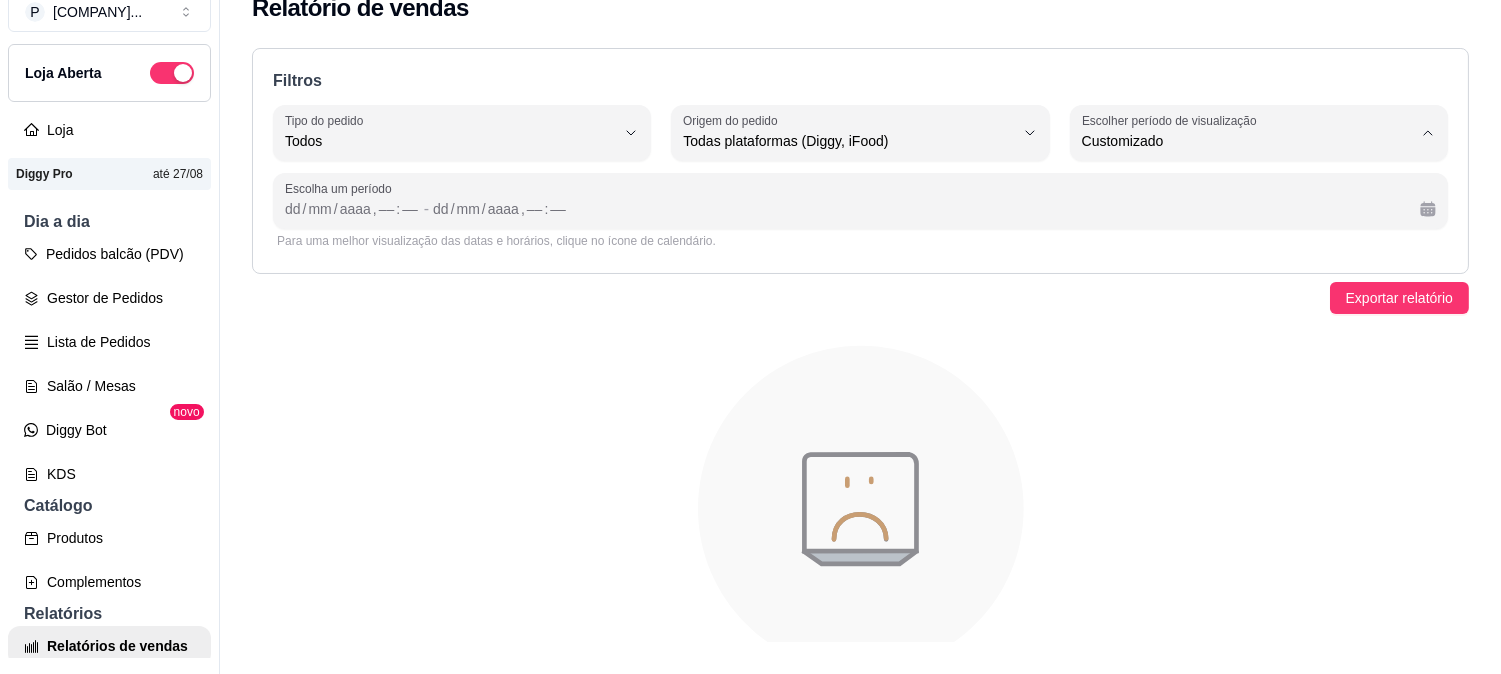 click on "Ontem" at bounding box center (1235, 221) 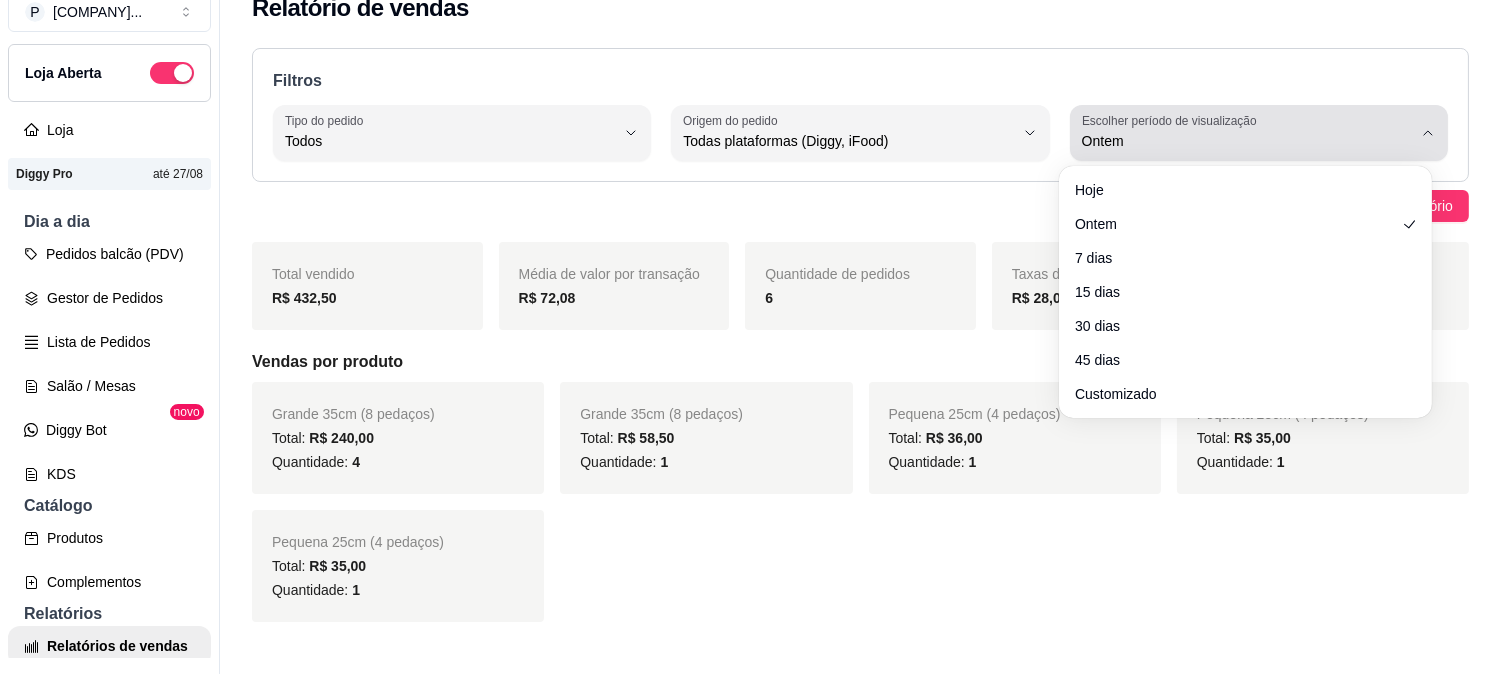 click on "Escolher período de visualização Ontem" at bounding box center [1259, 133] 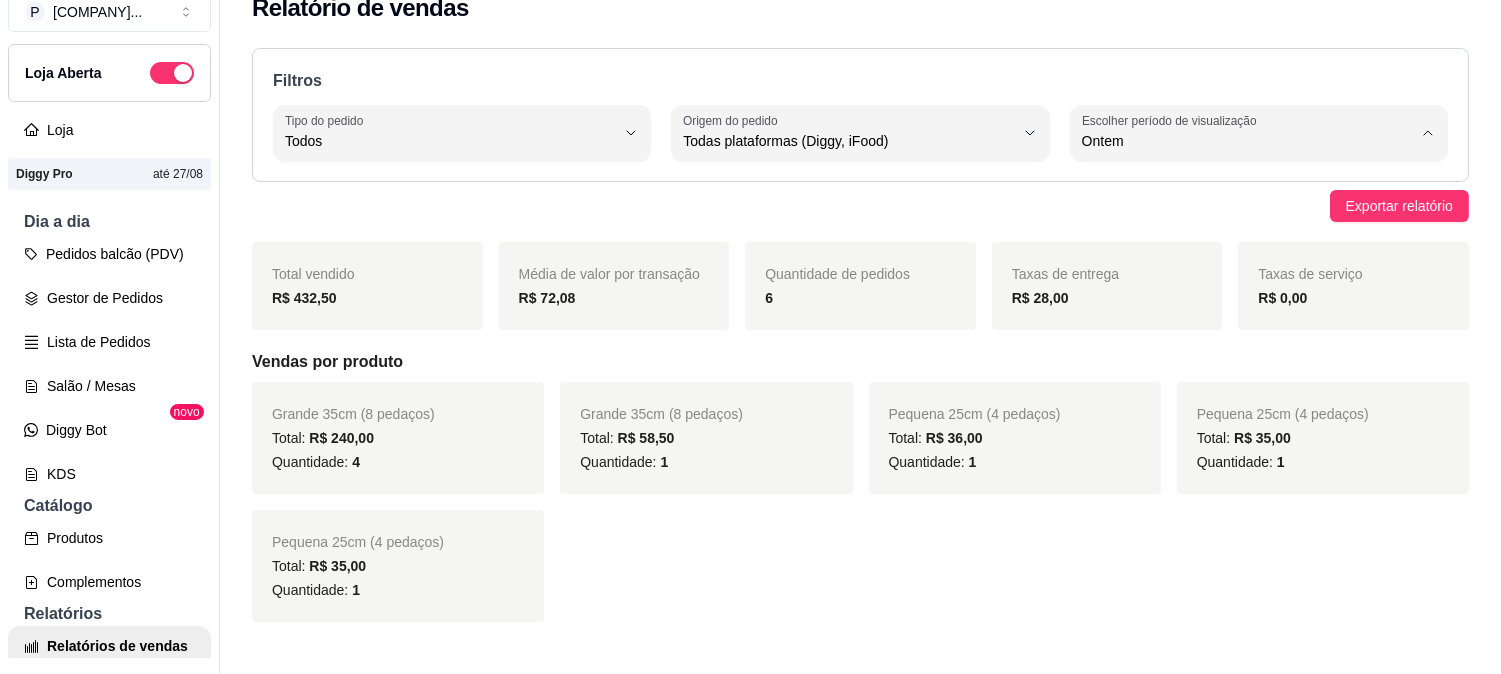 click on "30 dias" at bounding box center [1245, 319] 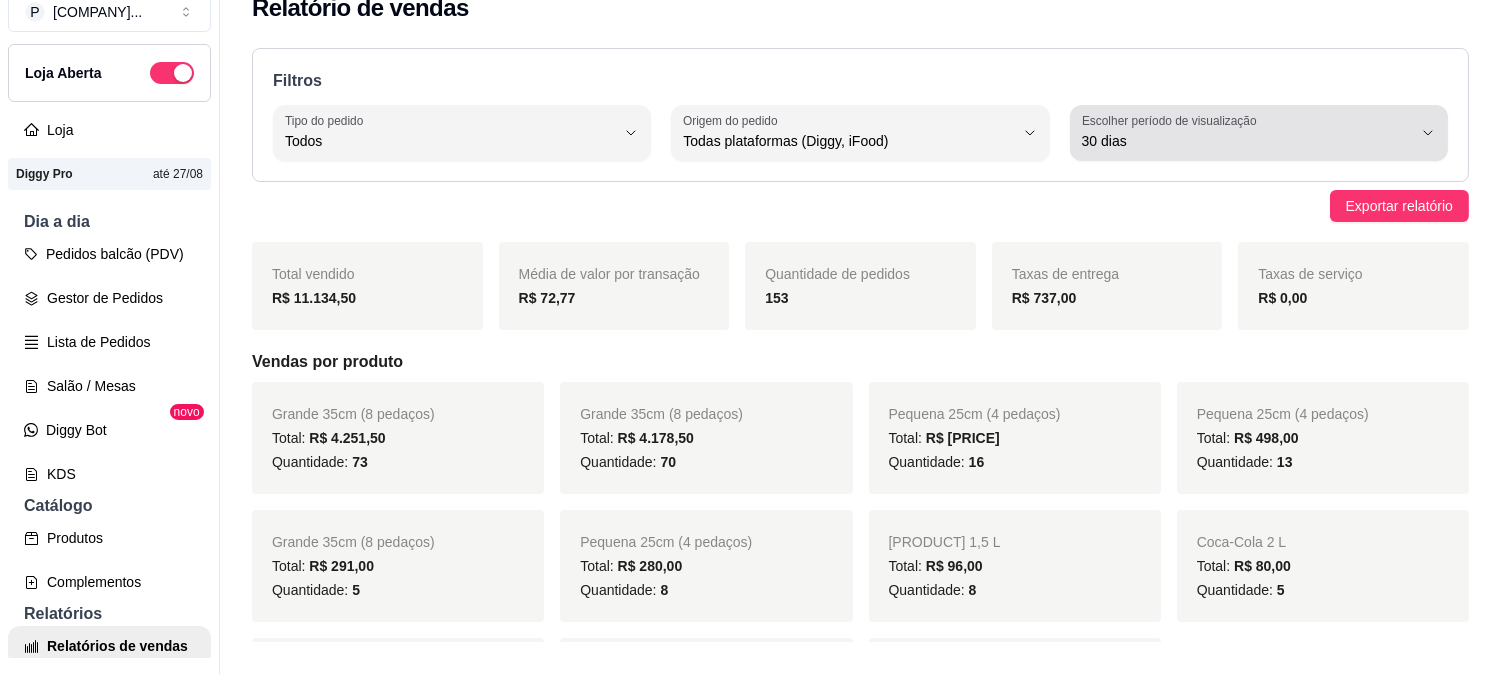 click 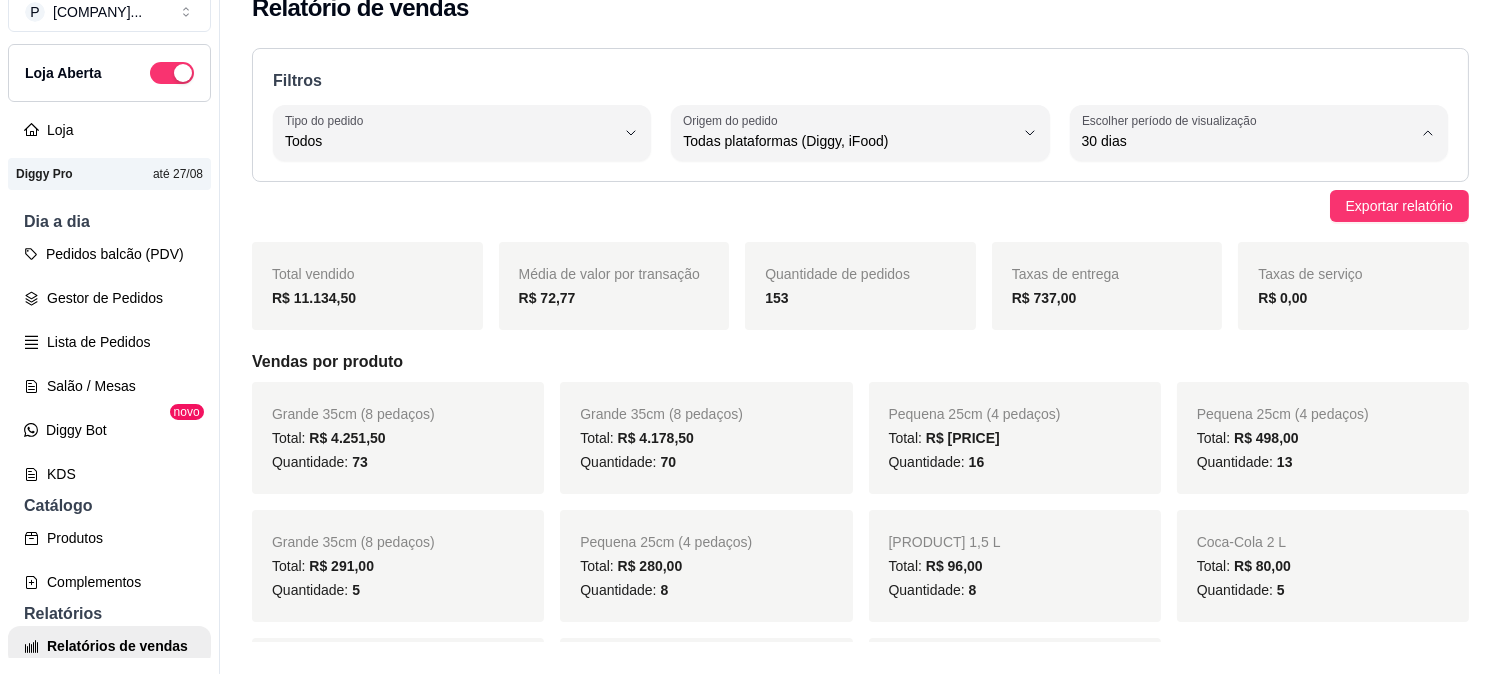 click on "Customizado" at bounding box center [1235, 384] 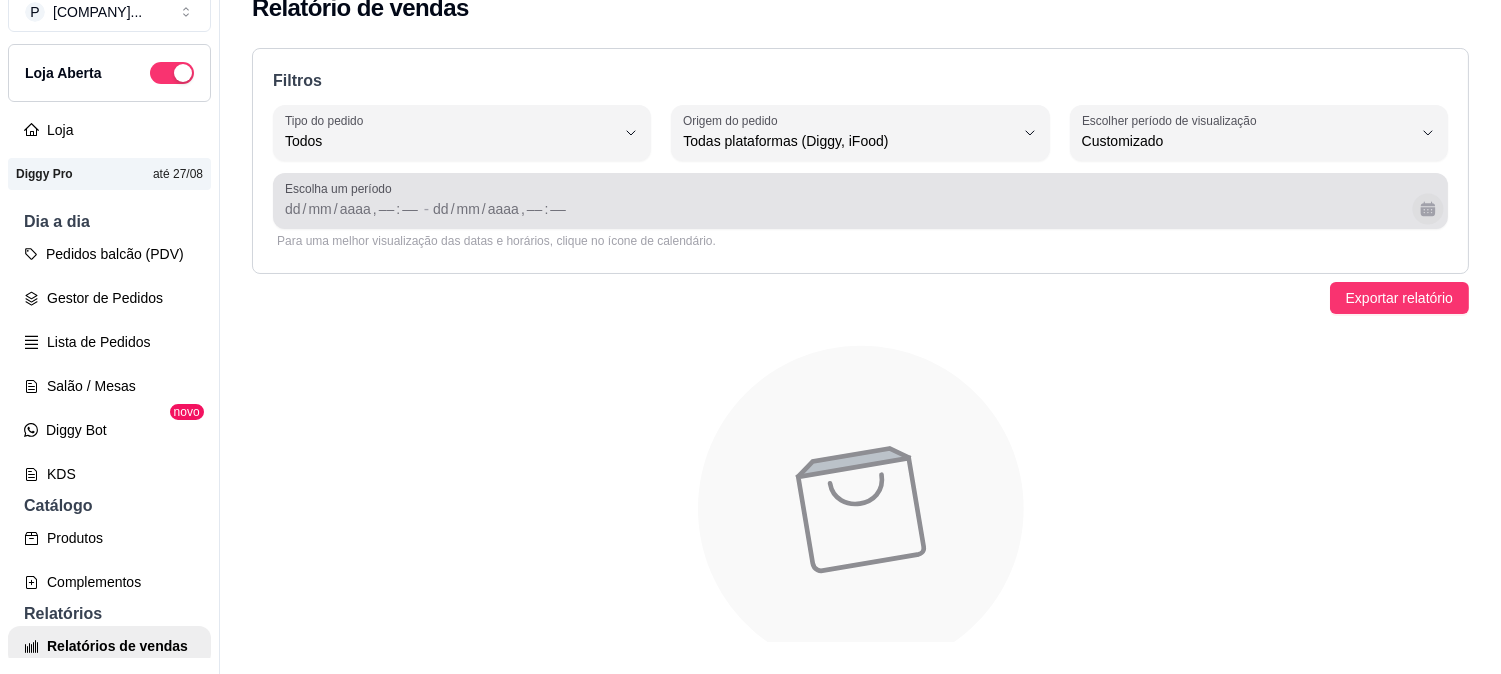 click at bounding box center (1427, 208) 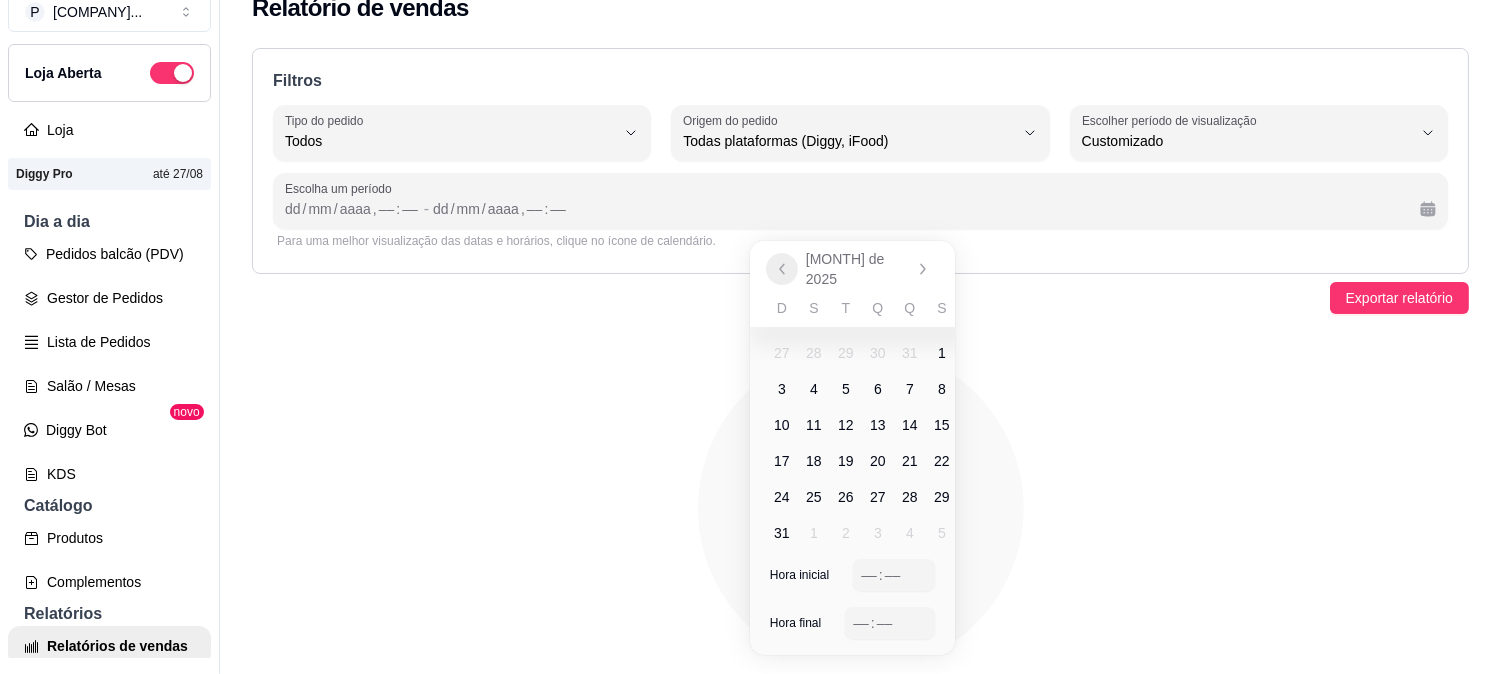 click at bounding box center [782, 269] 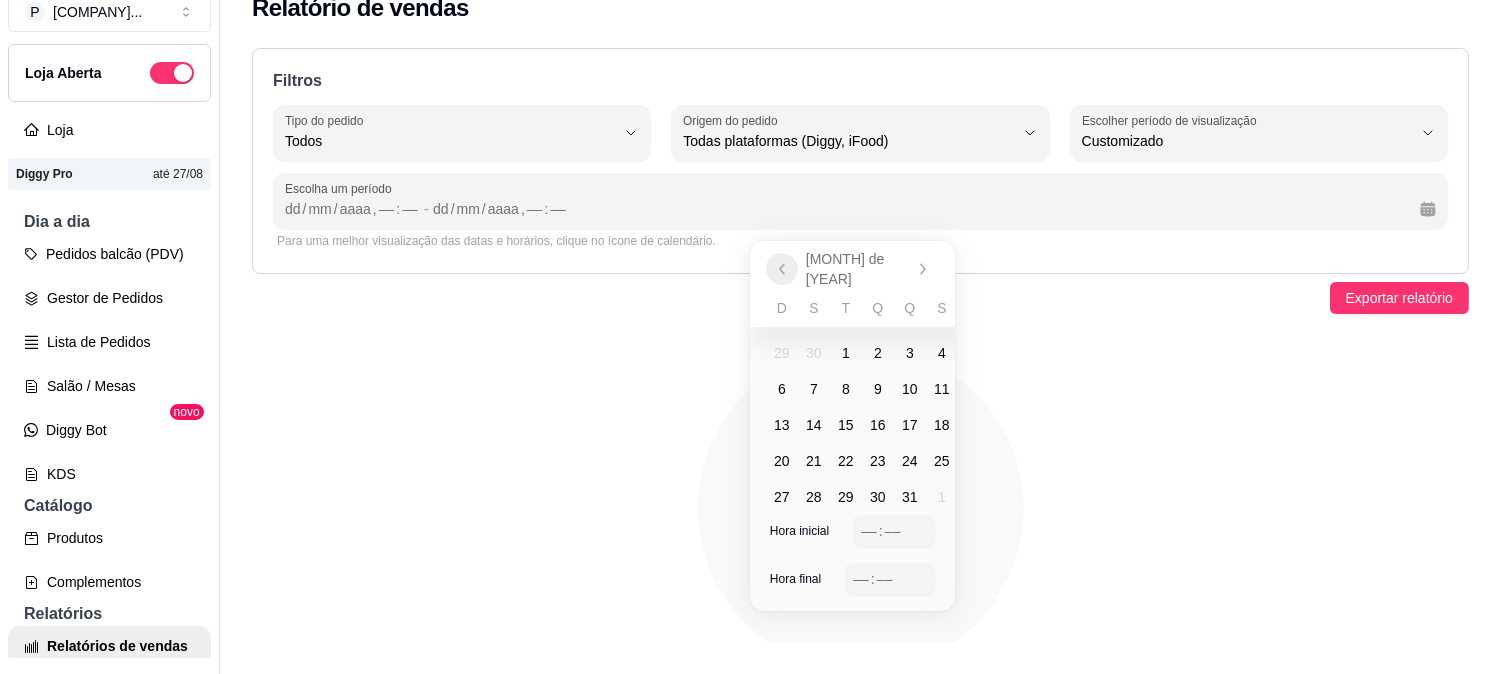 click 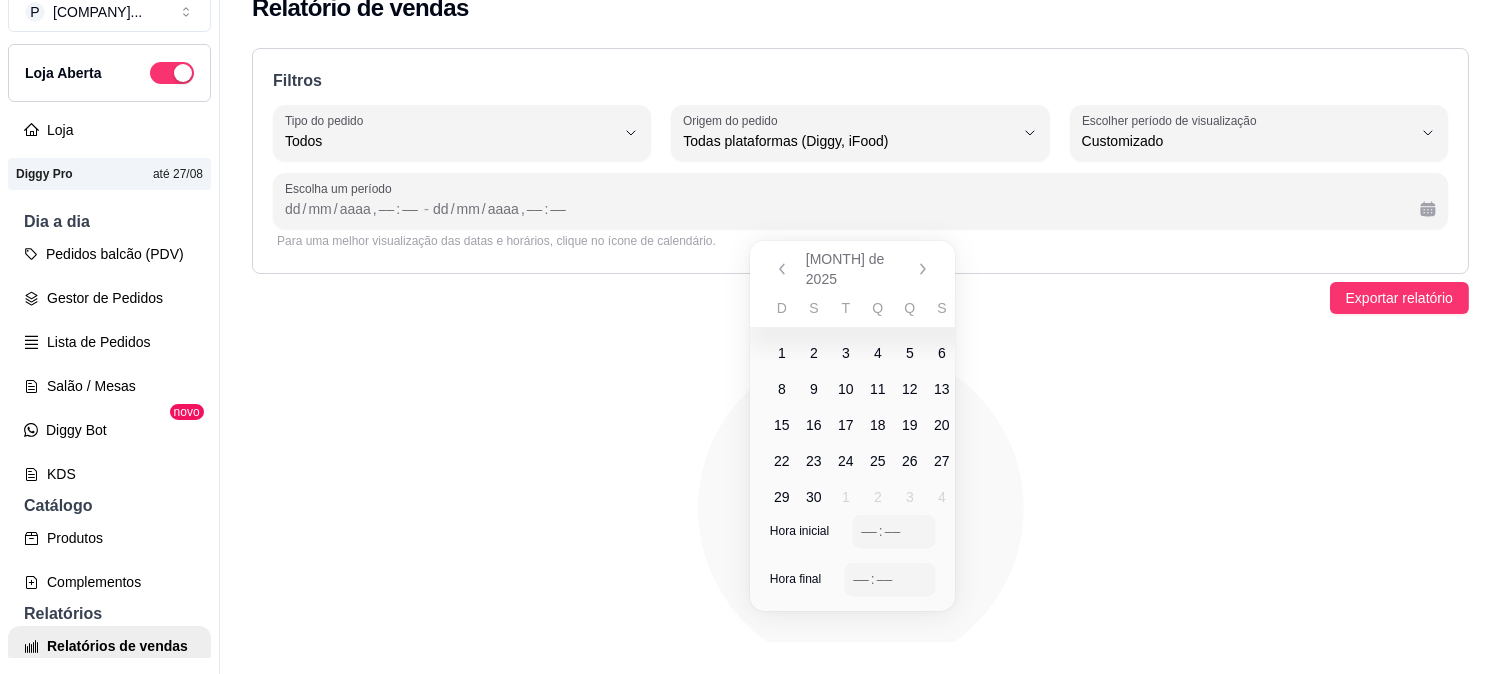 click on "1" at bounding box center (782, 353) 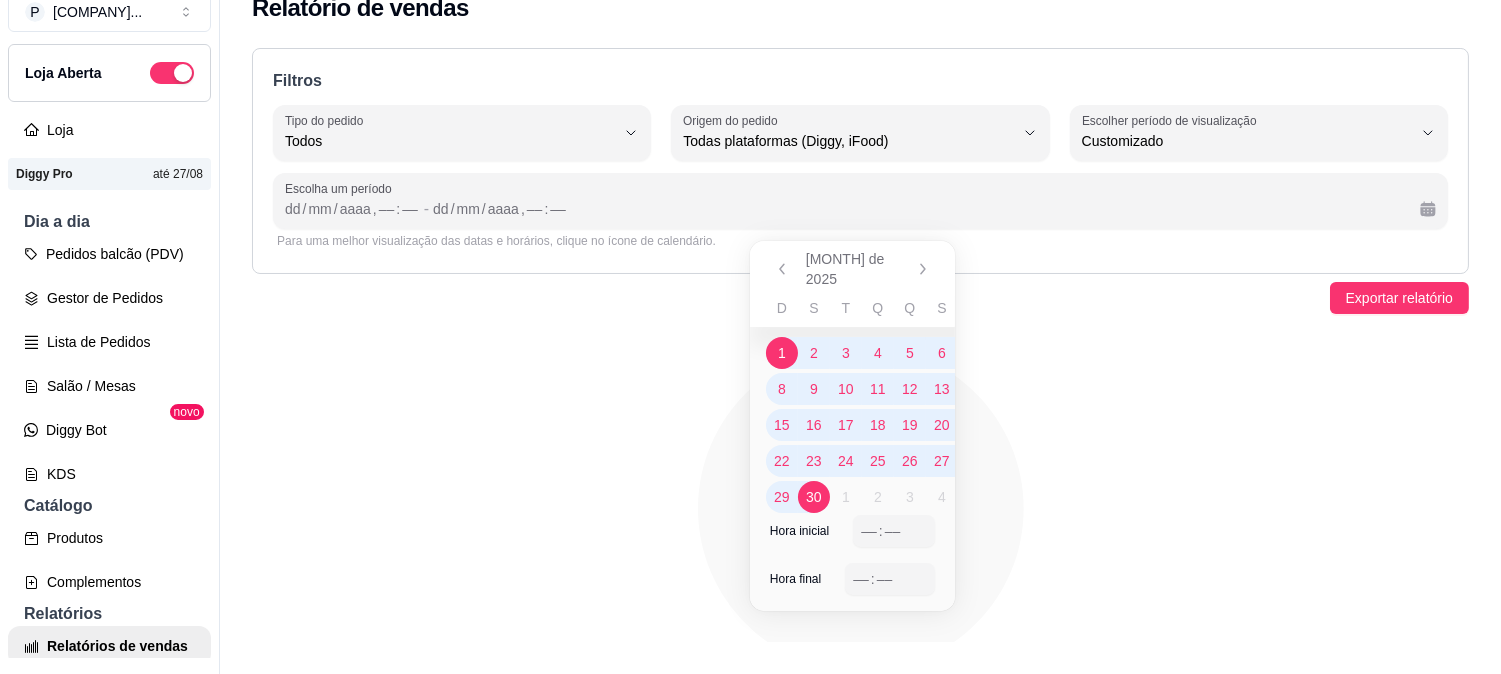 click on "30" at bounding box center (814, 497) 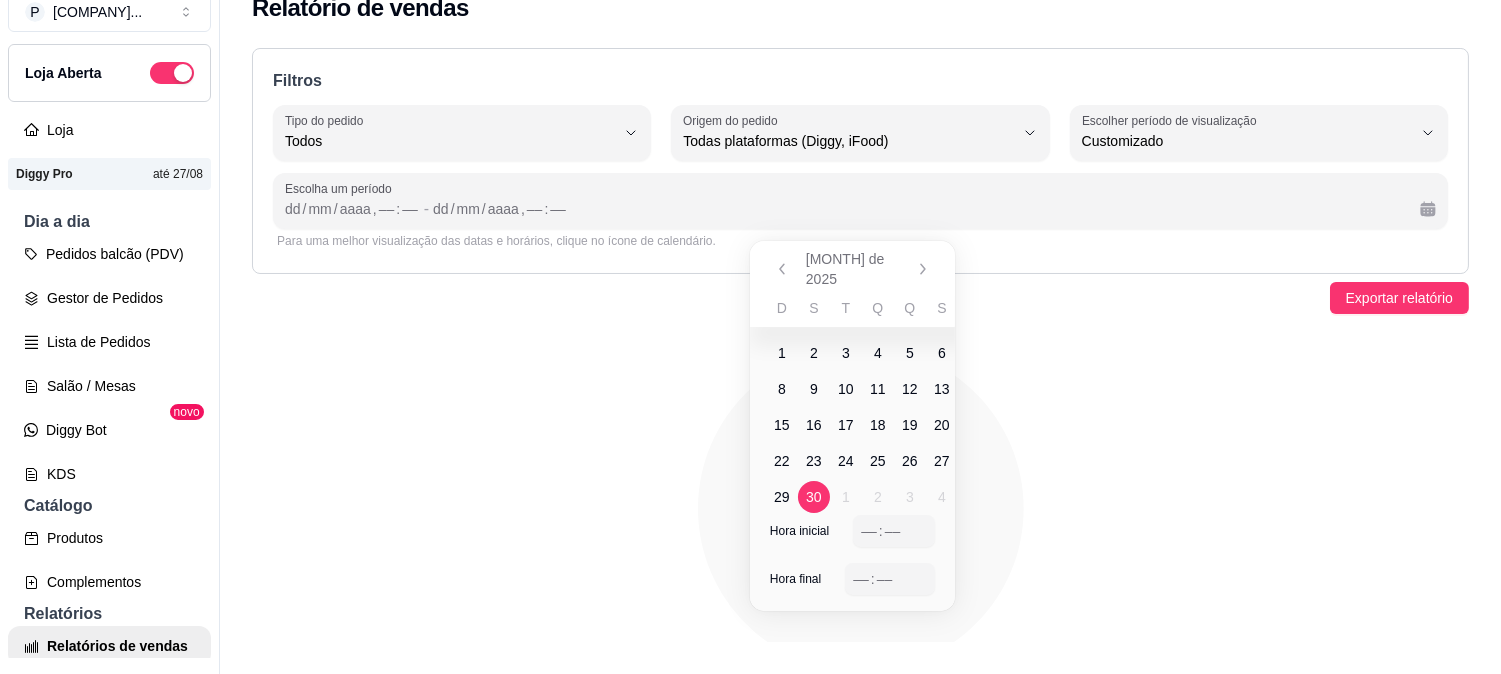 click on "30" at bounding box center [814, 497] 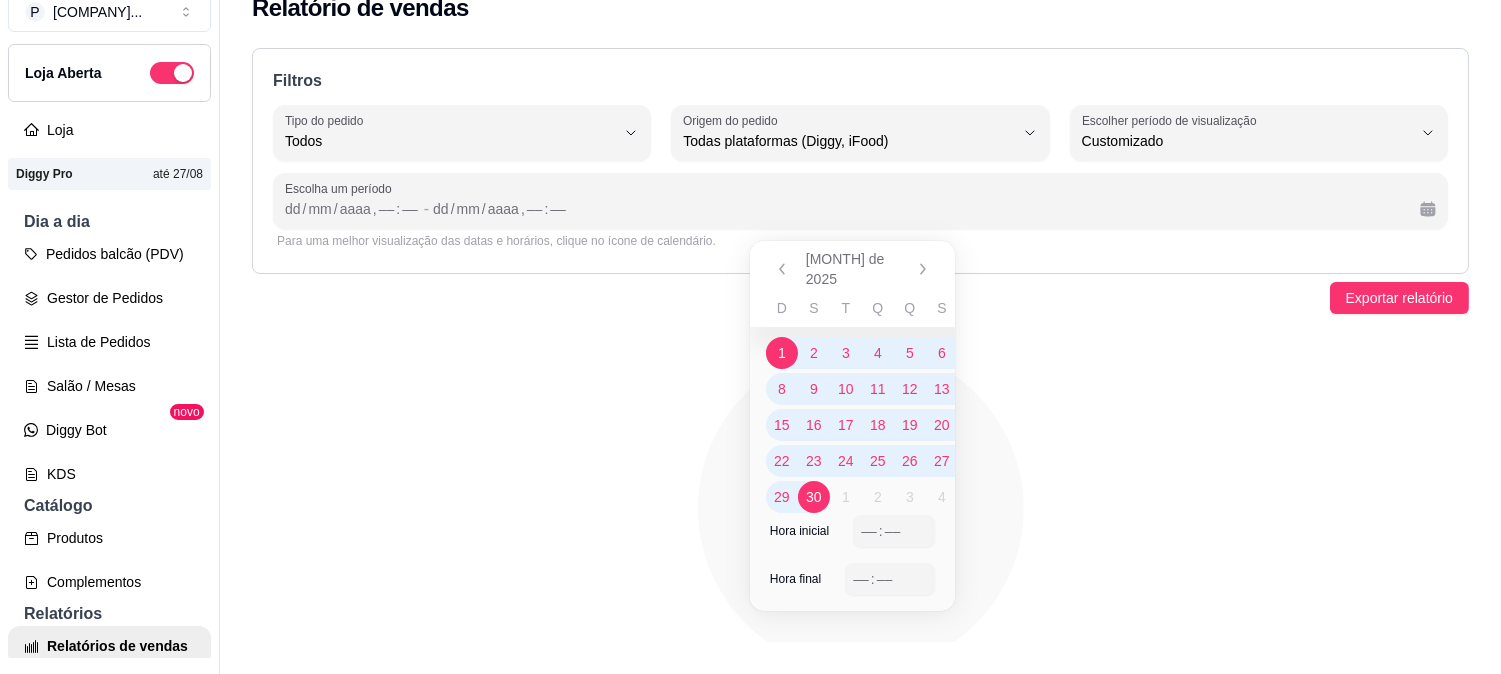 click on "30" at bounding box center [814, 497] 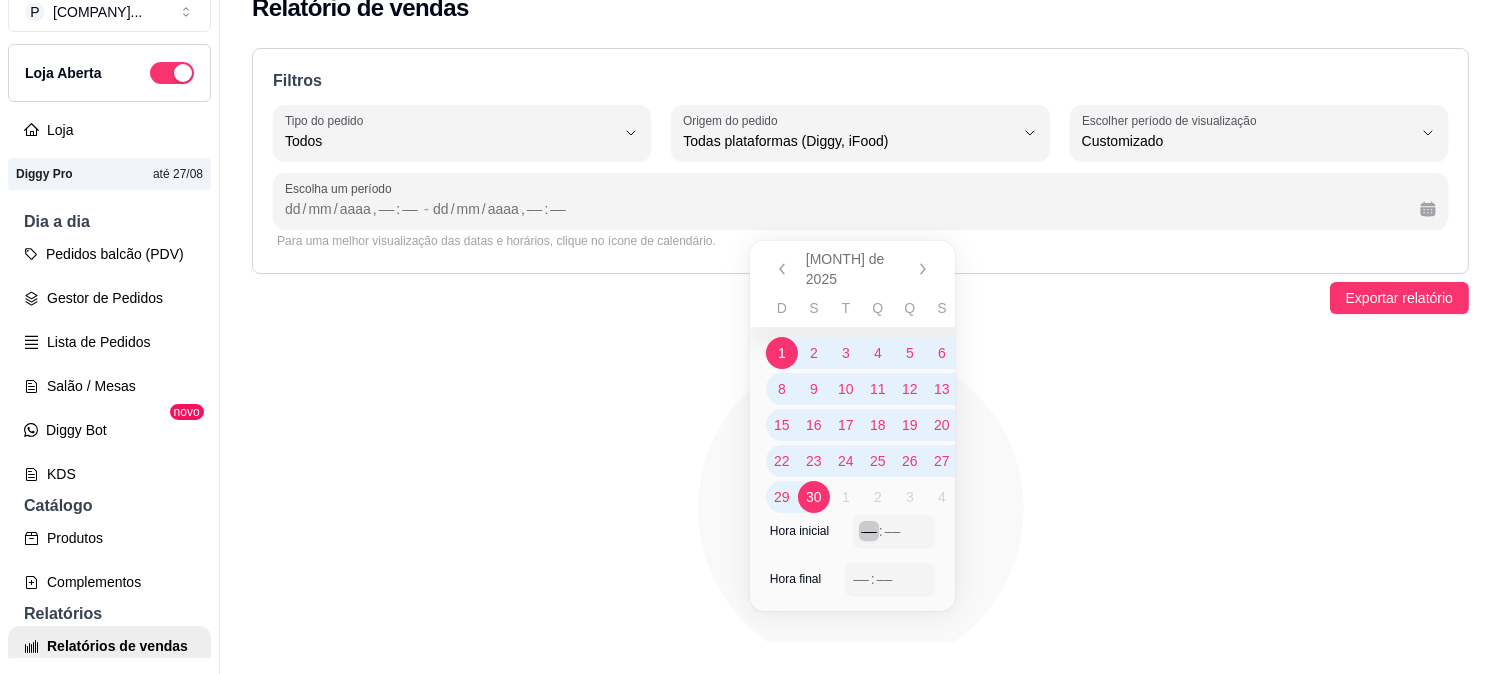 click on "––" at bounding box center [869, 531] 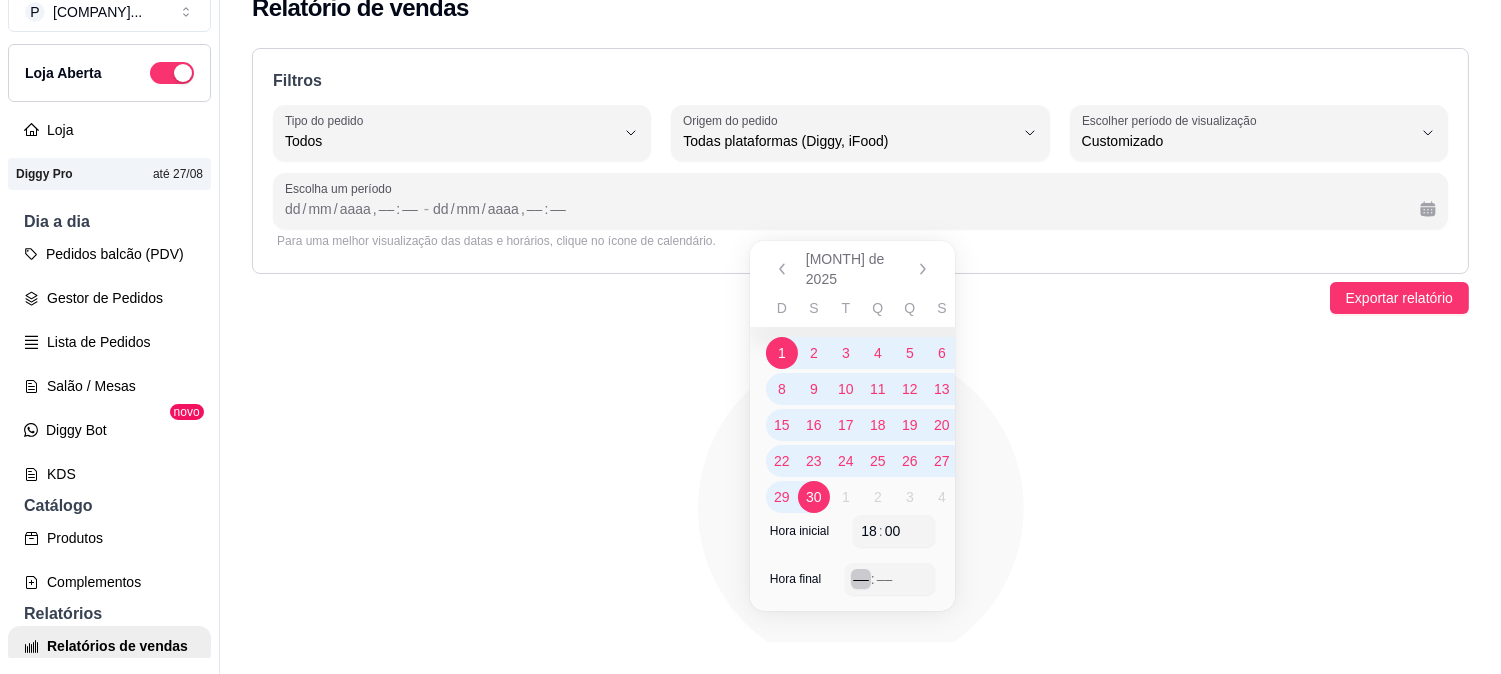 click on "–– : ––" at bounding box center (889, 579) 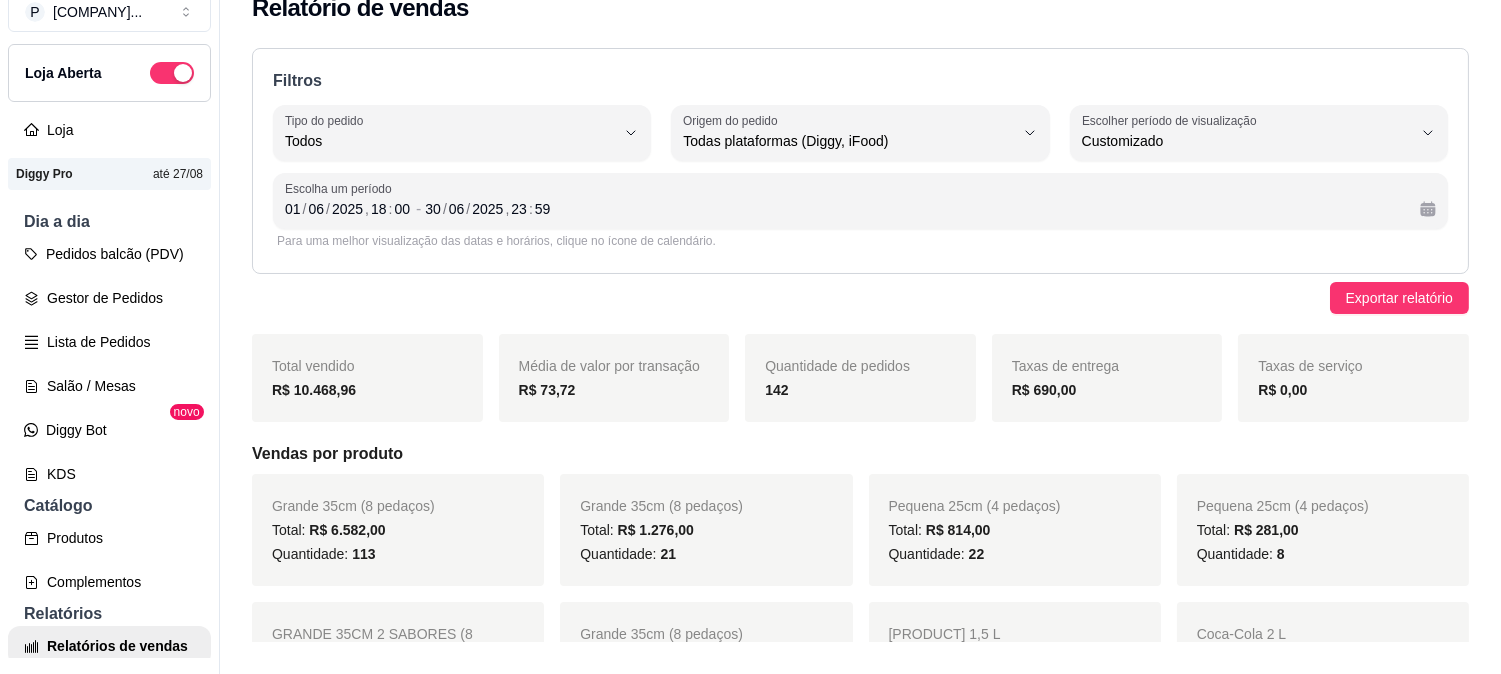 click on "Vendas por produto" at bounding box center [860, 454] 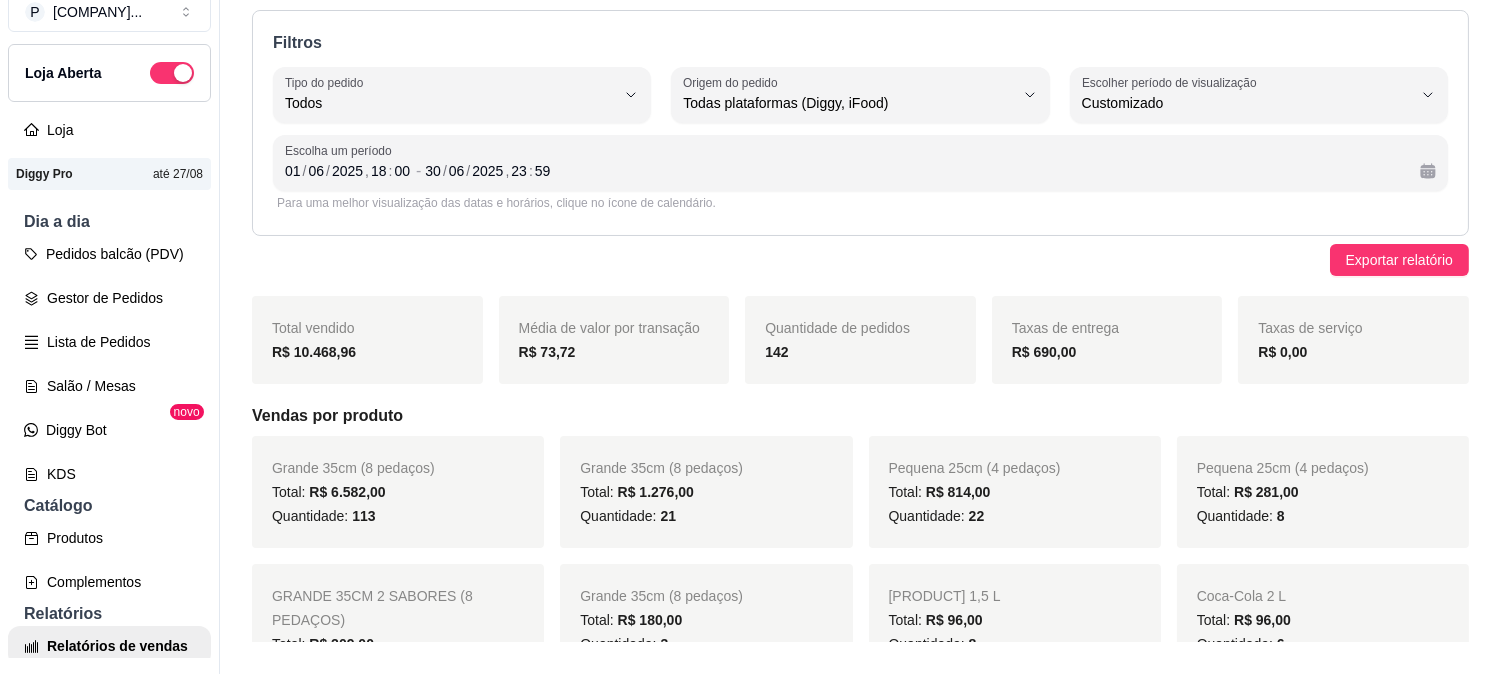 scroll, scrollTop: 0, scrollLeft: 0, axis: both 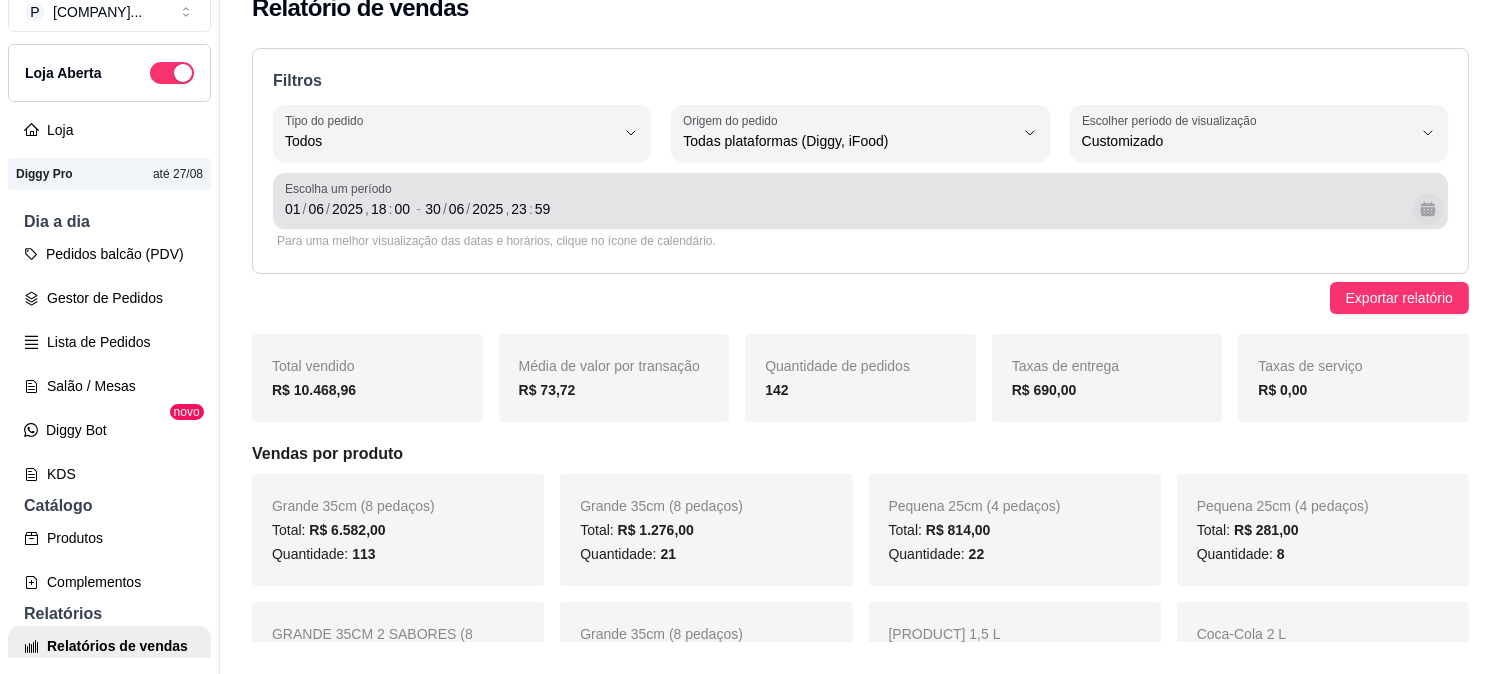 click at bounding box center [1427, 208] 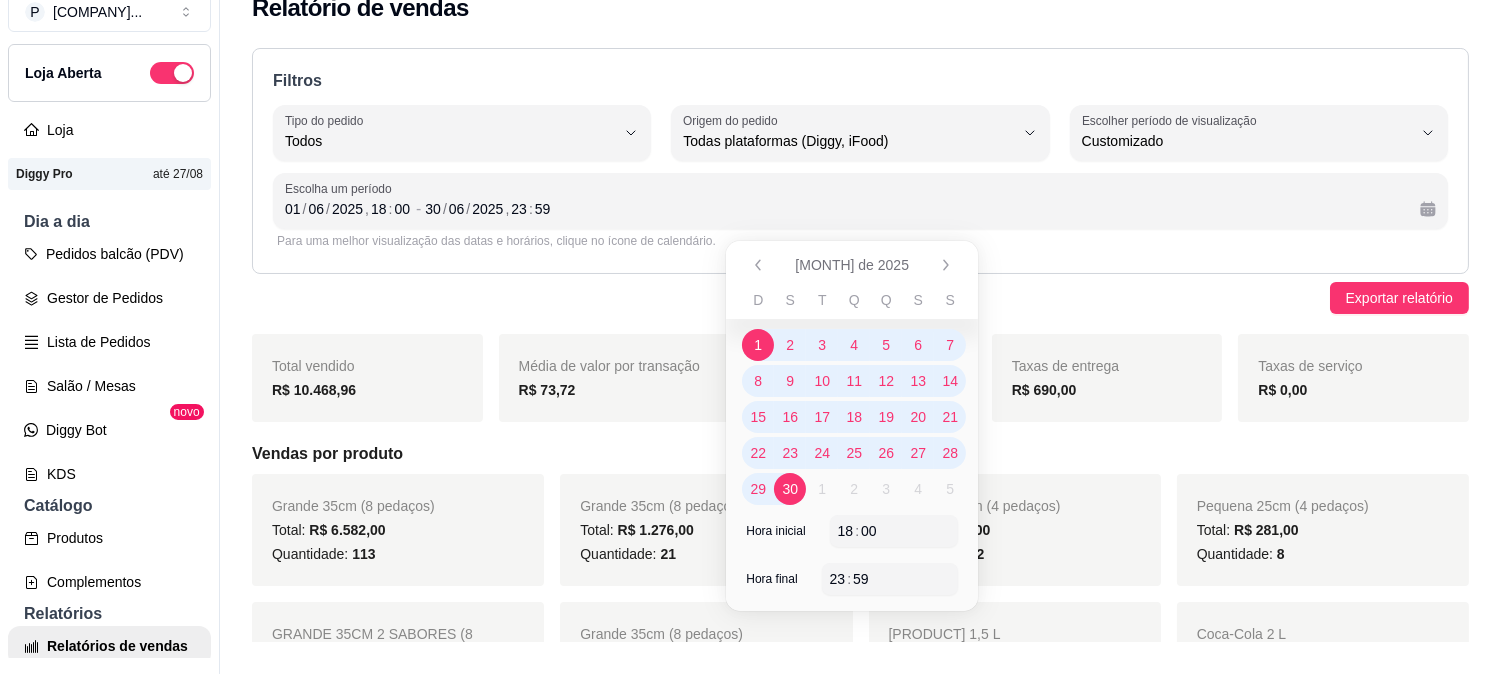click on "1" at bounding box center [758, 345] 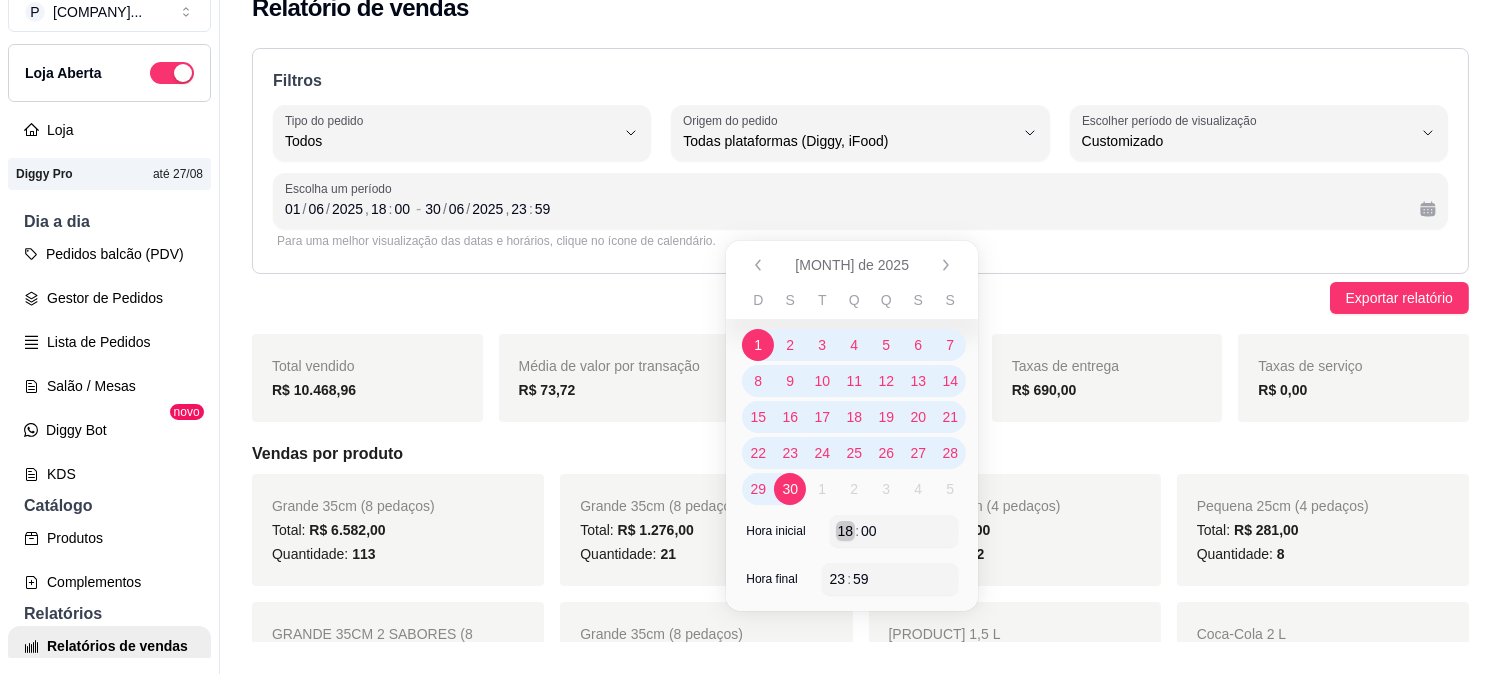 click on "18" at bounding box center [846, 531] 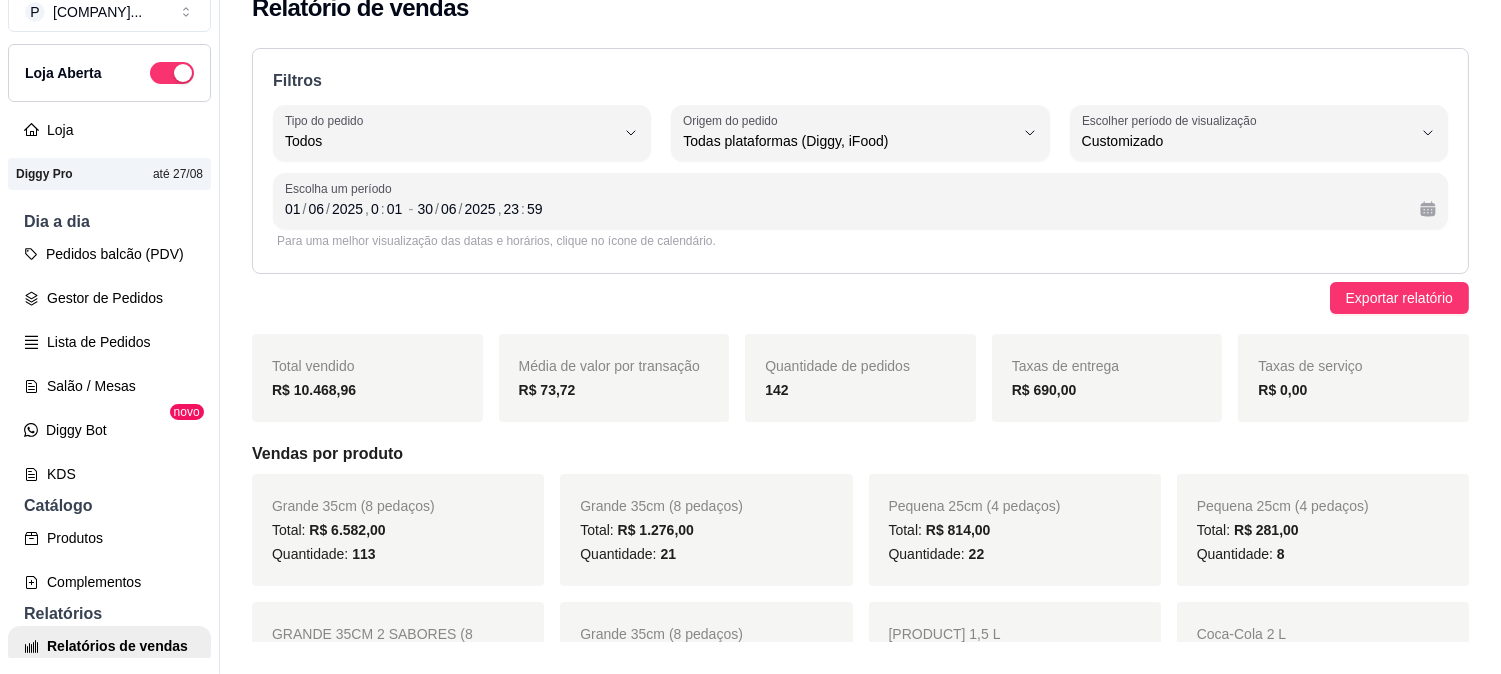 click on "Pequena 25cm (4 pedaços) Total: R$ [PRICE] Quantidade: [NUMBER]" at bounding box center [1015, 530] 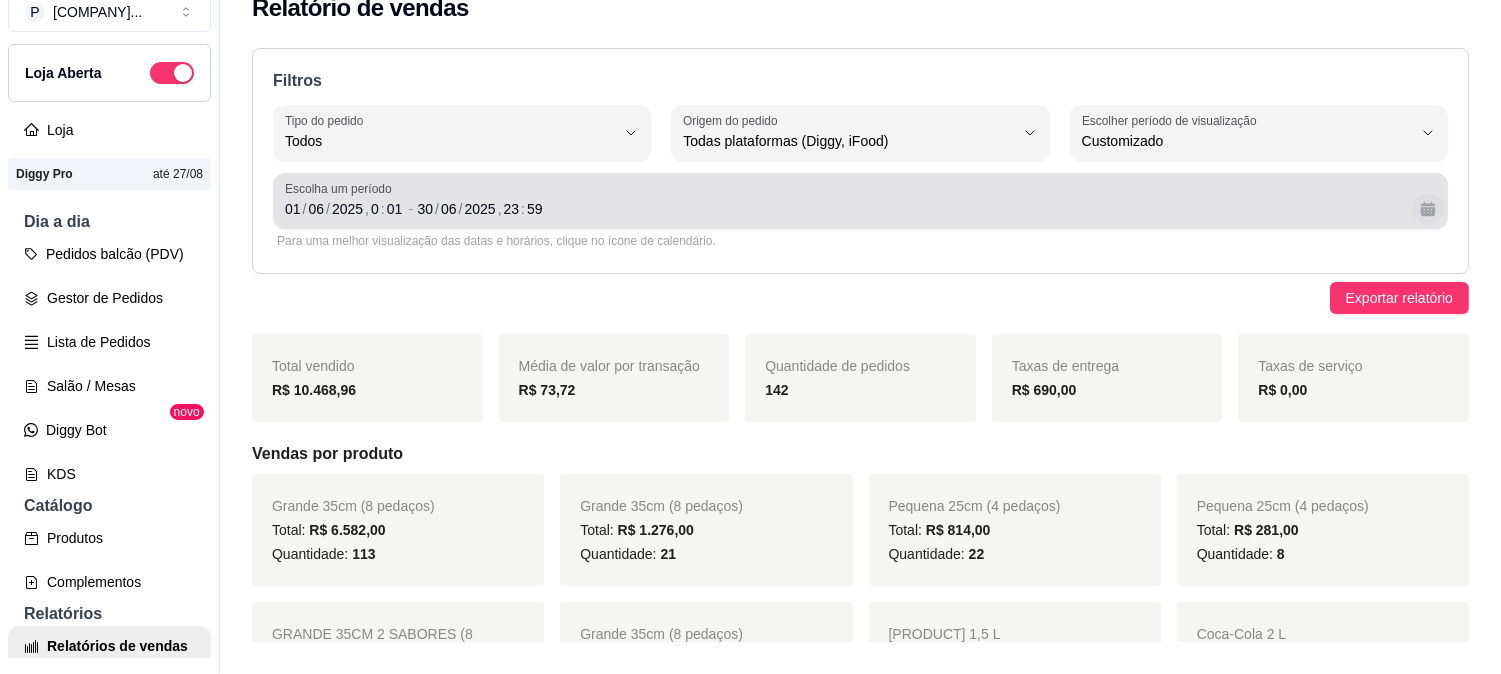 click at bounding box center (1427, 208) 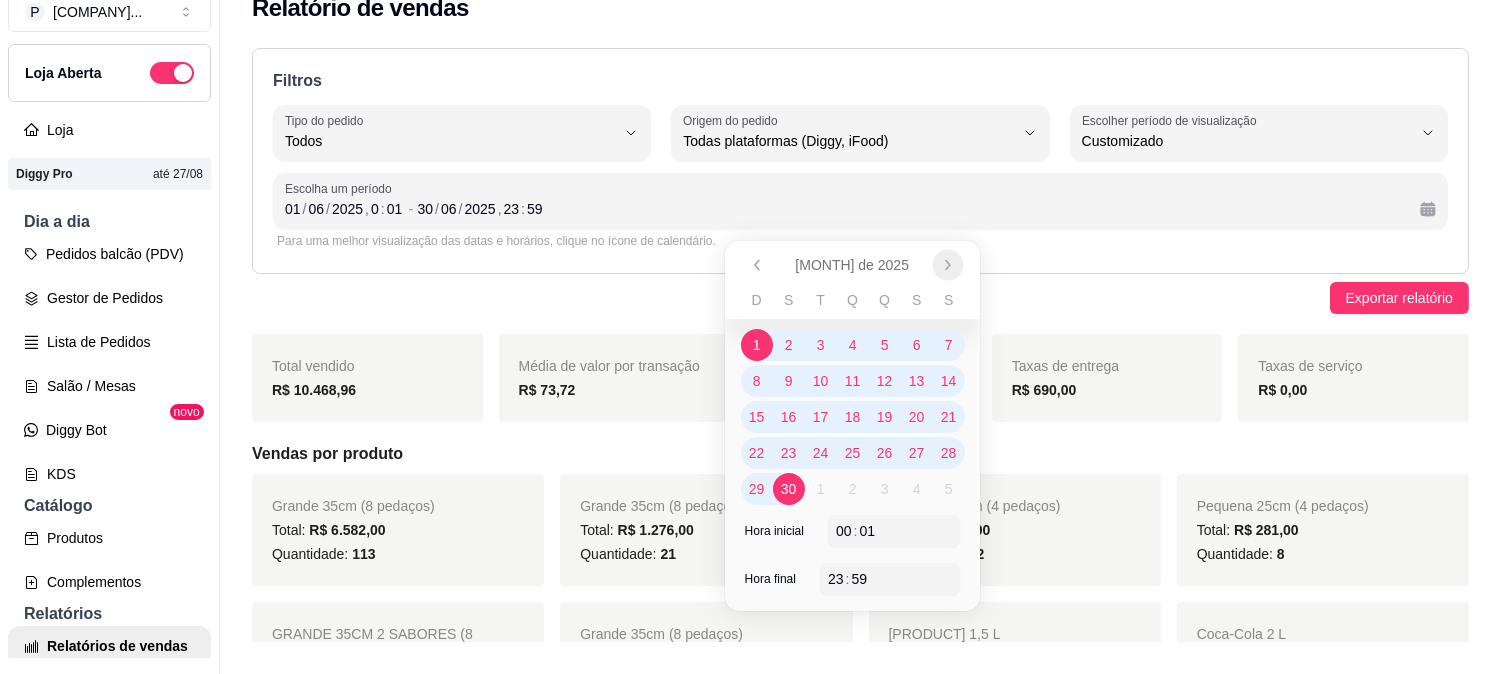 click 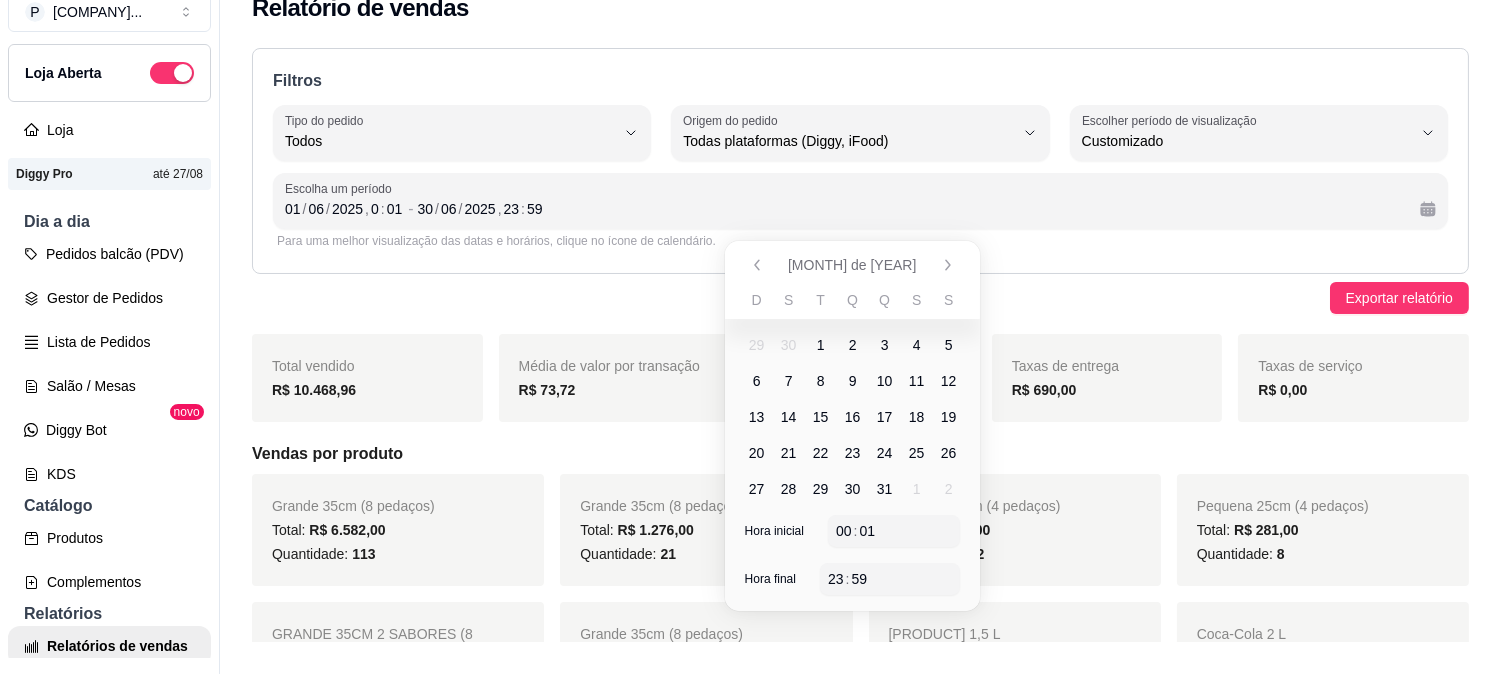 click on "1" at bounding box center [821, 345] 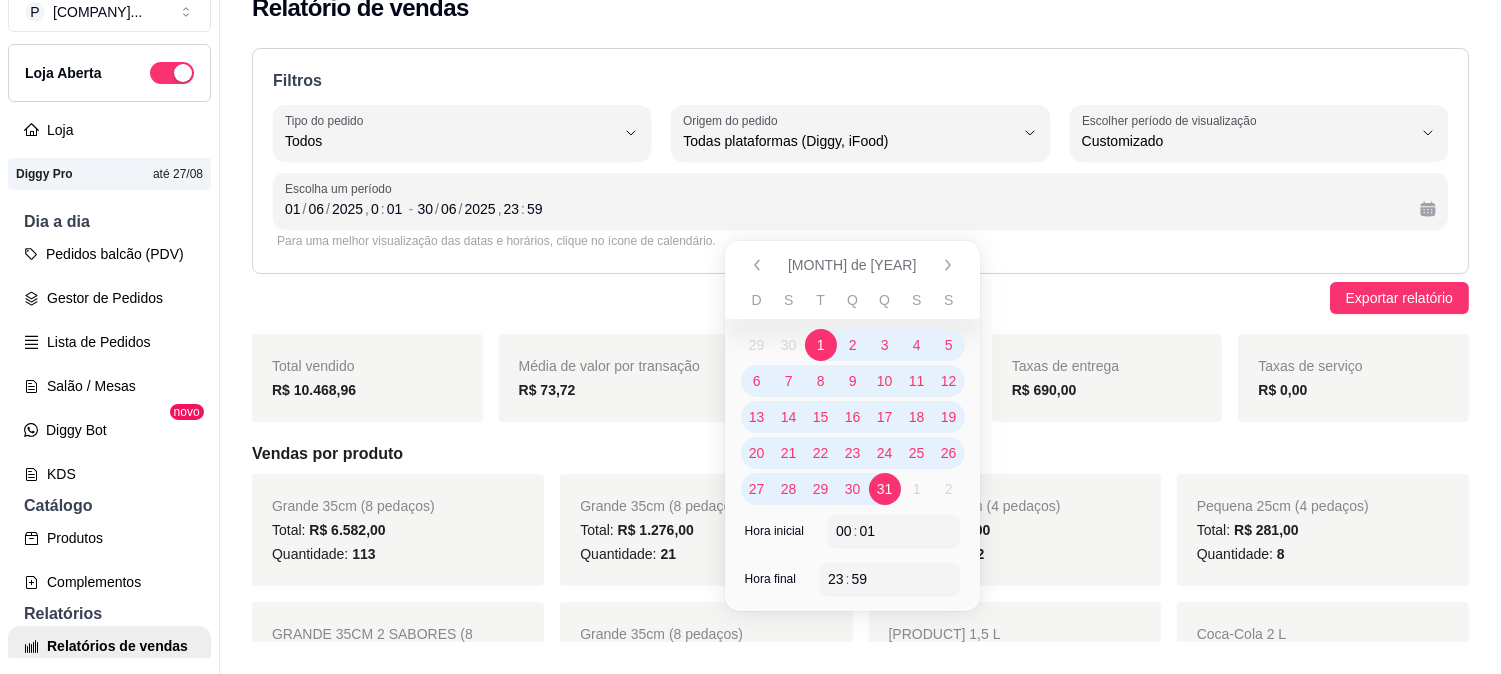 click on "31" at bounding box center [885, 489] 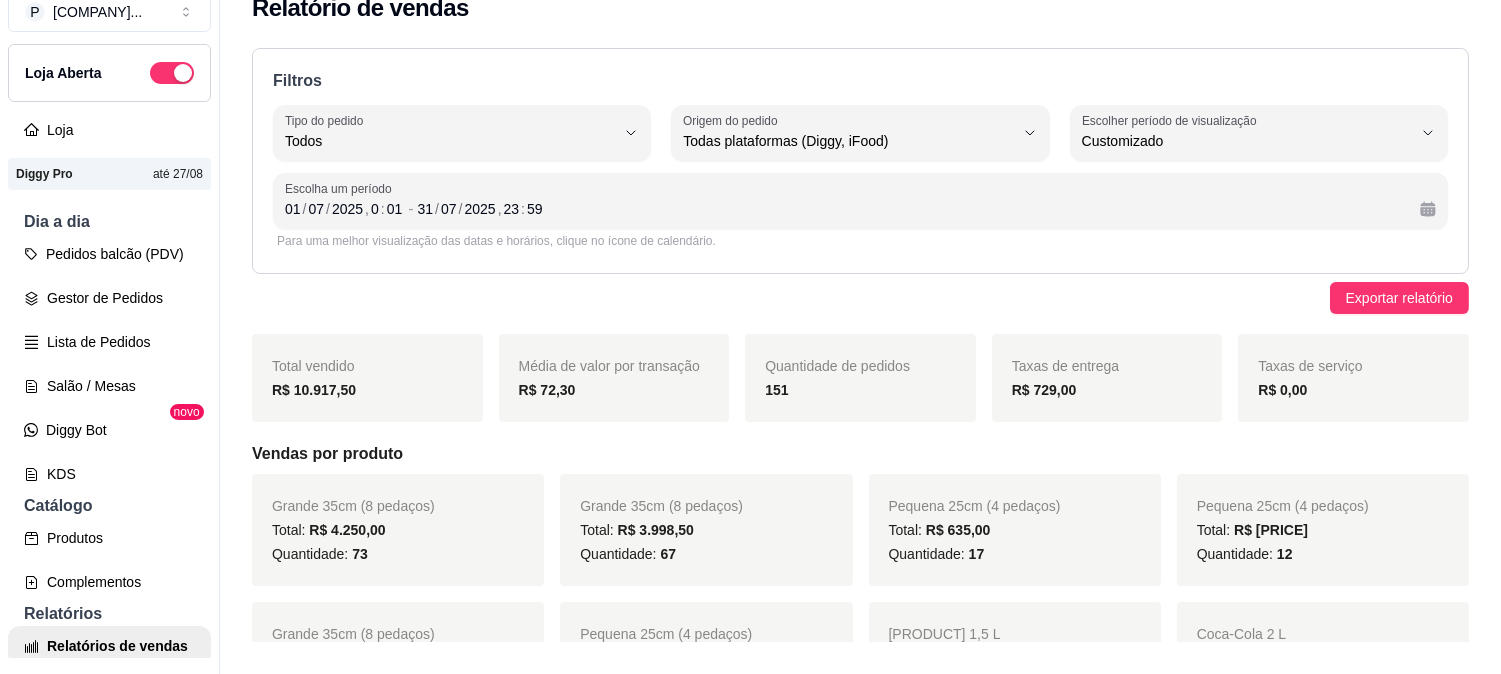 click on "Exportar relatório" at bounding box center [860, 298] 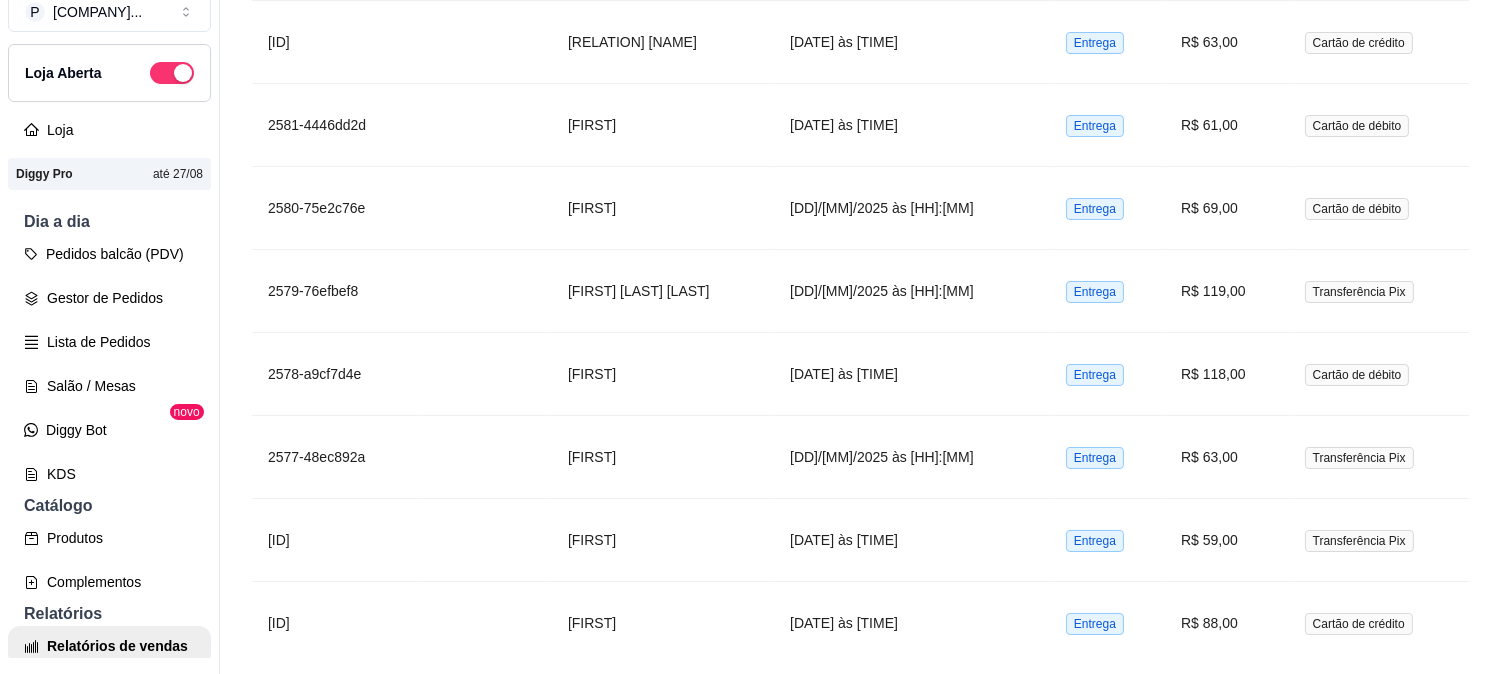 scroll, scrollTop: 4036, scrollLeft: 0, axis: vertical 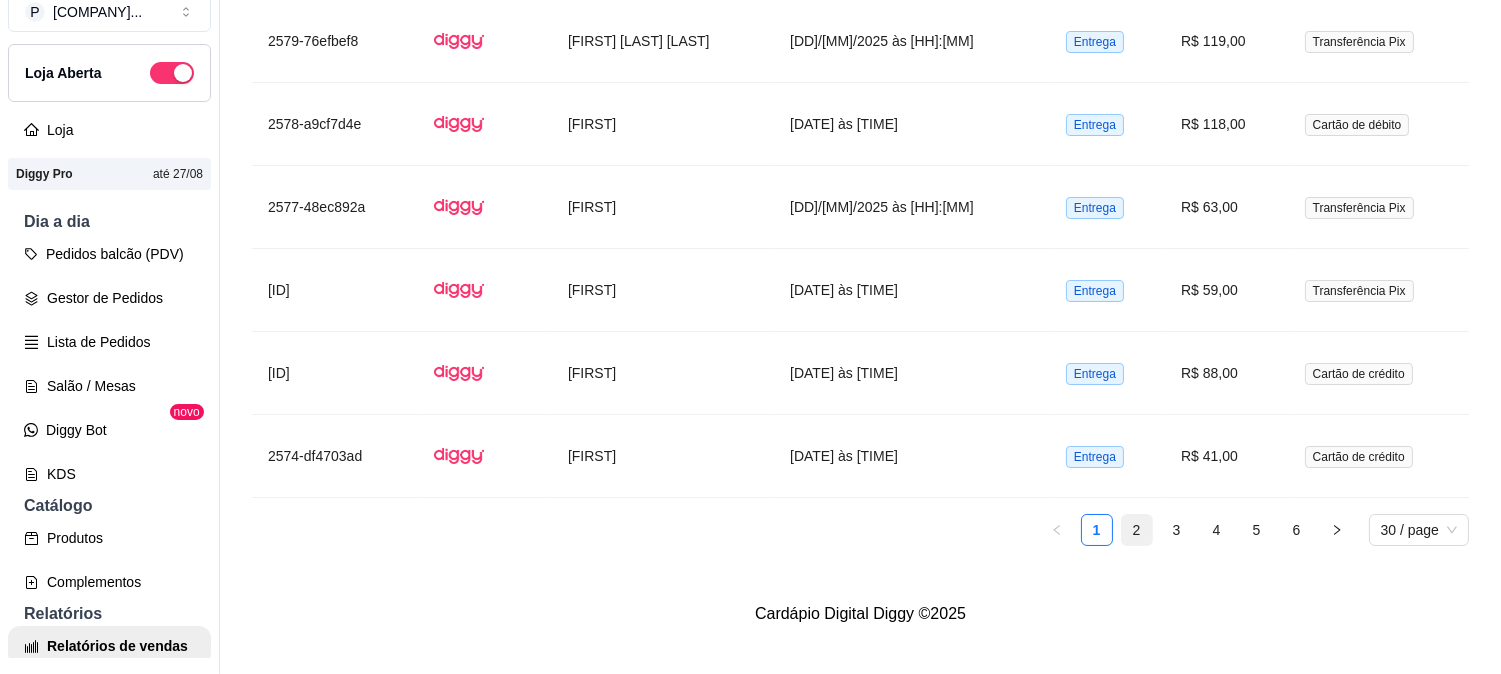 click on "2" at bounding box center [1137, 530] 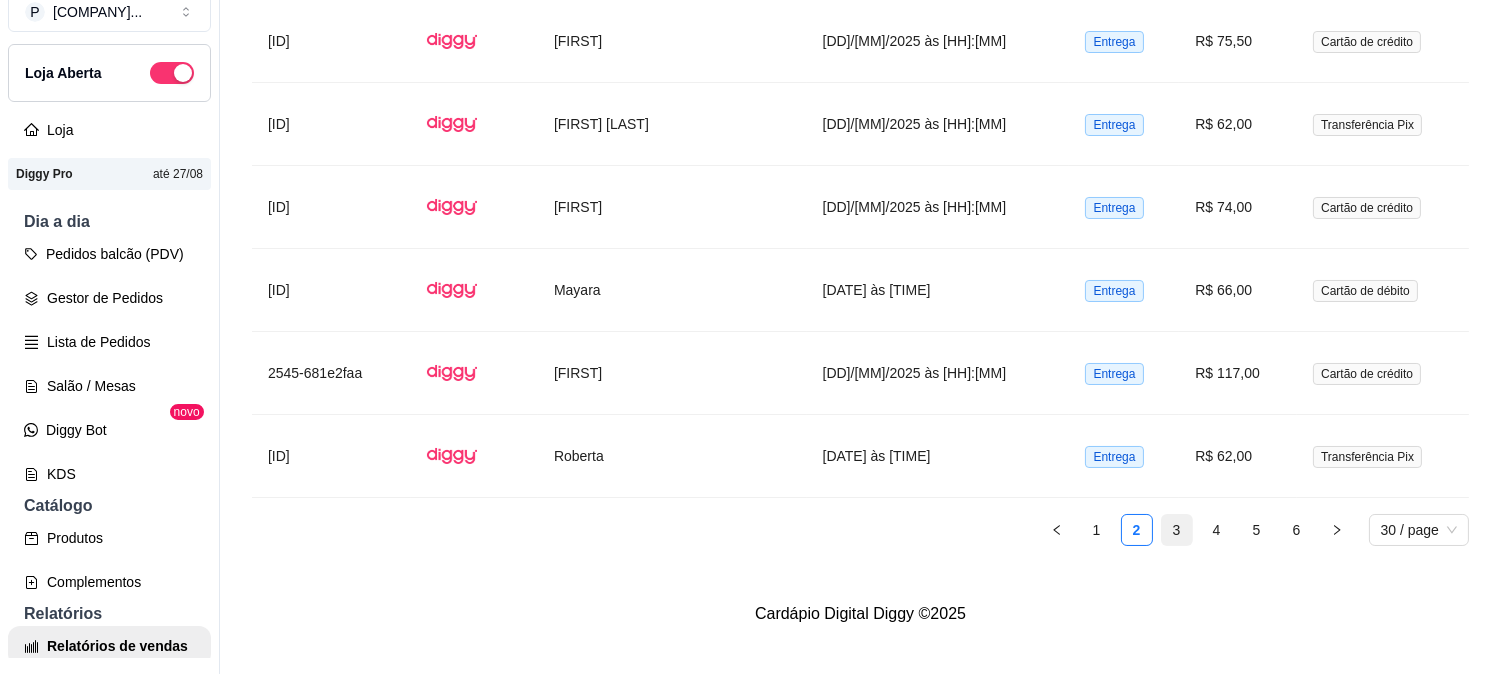 click on "3" at bounding box center (1177, 530) 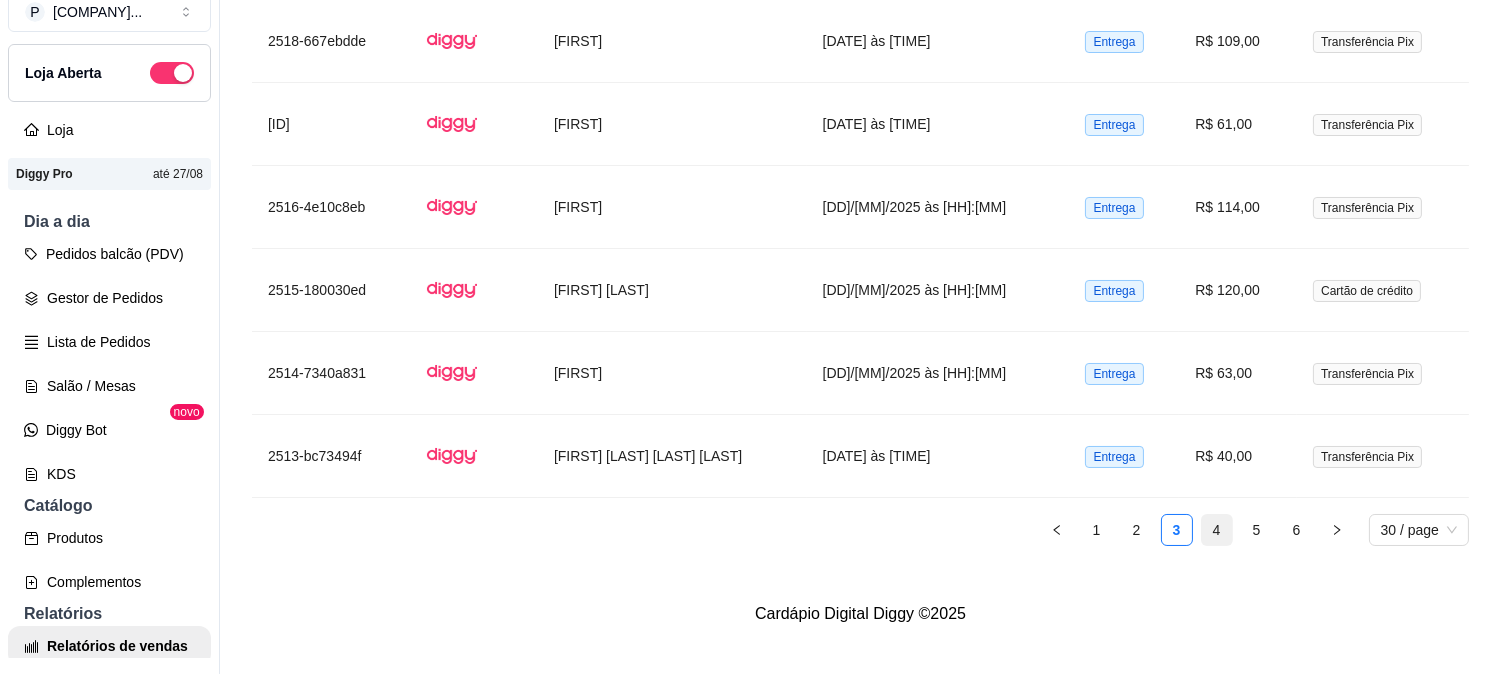 click on "4" at bounding box center (1217, 530) 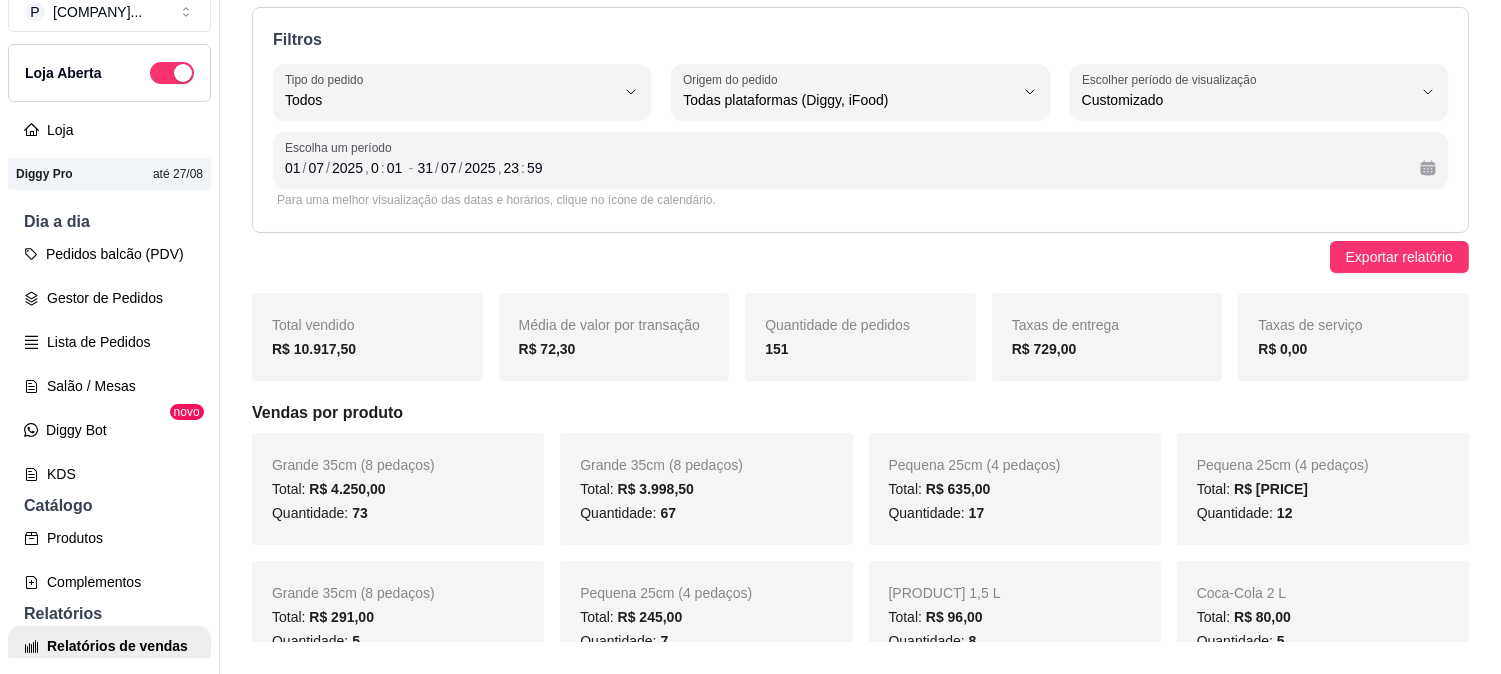 scroll, scrollTop: 0, scrollLeft: 0, axis: both 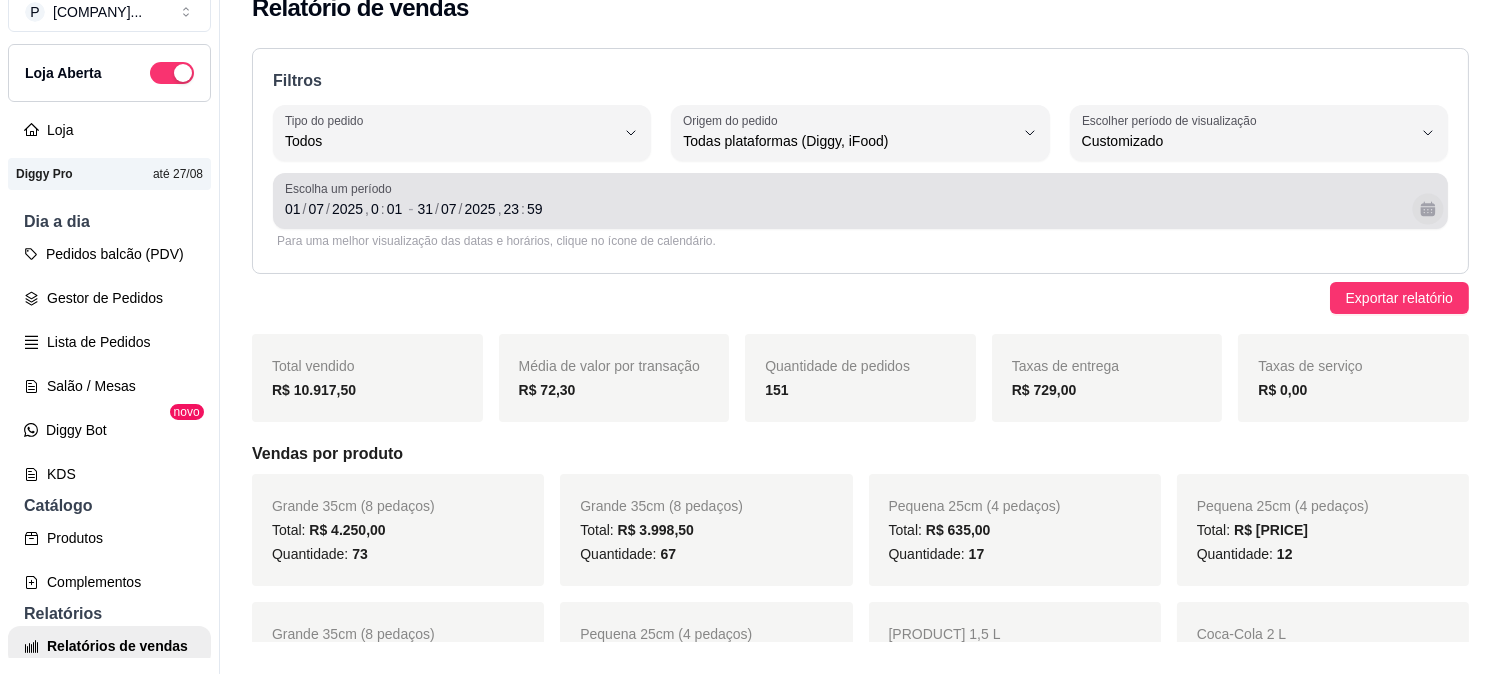 click at bounding box center [1427, 208] 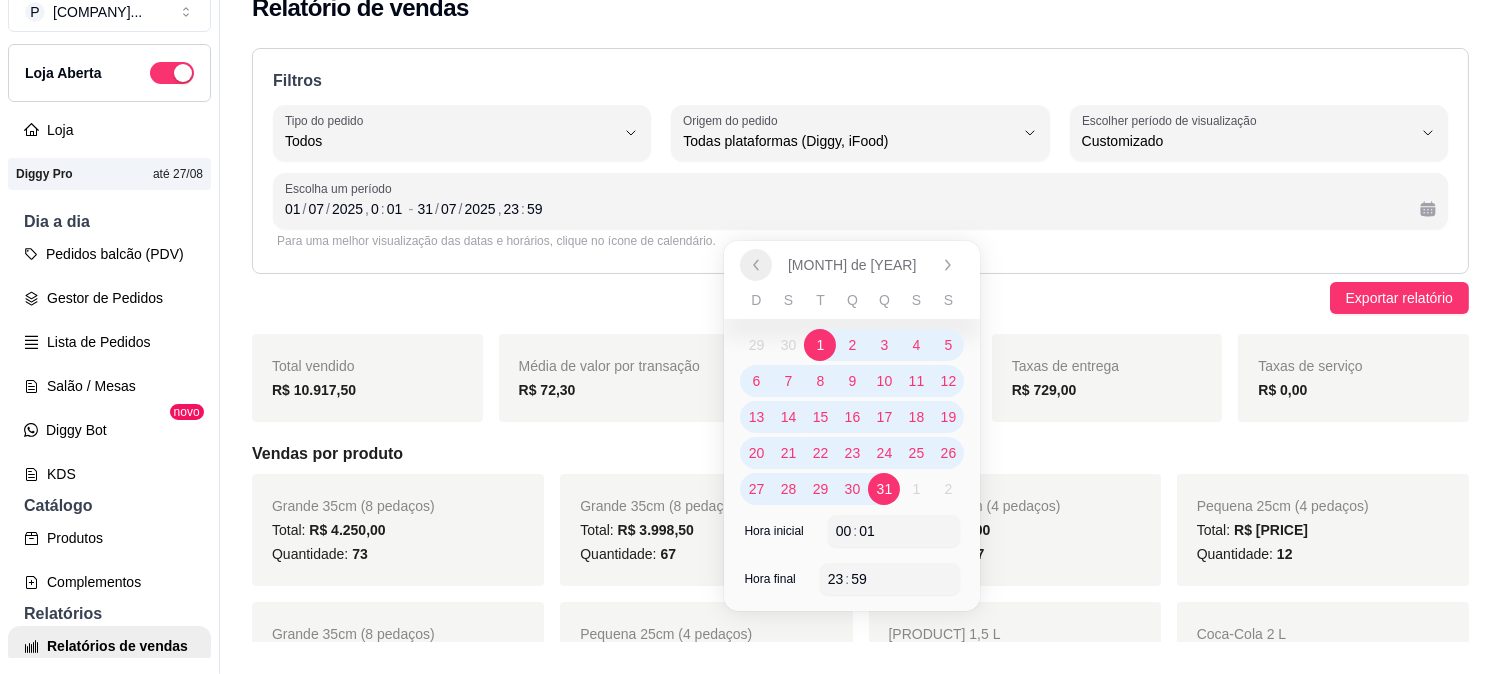 click 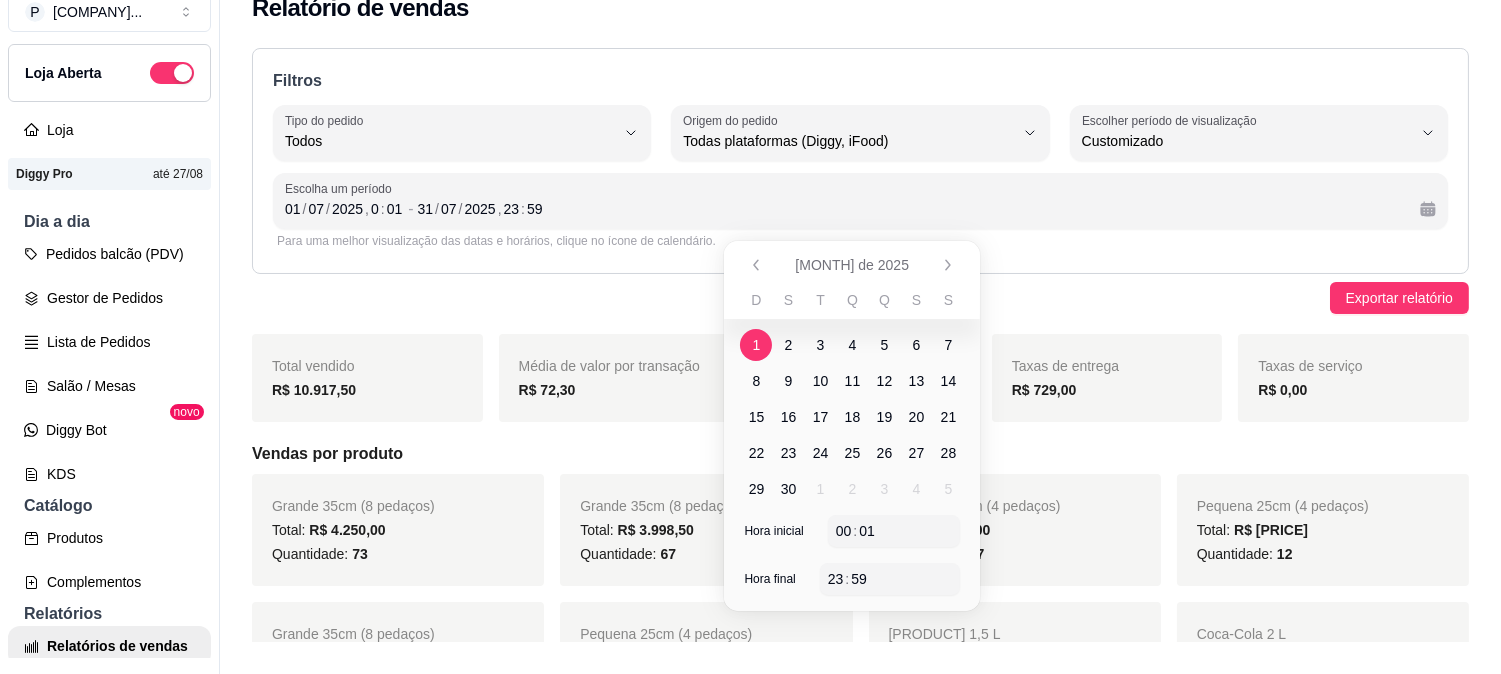 click on "1" at bounding box center (757, 345) 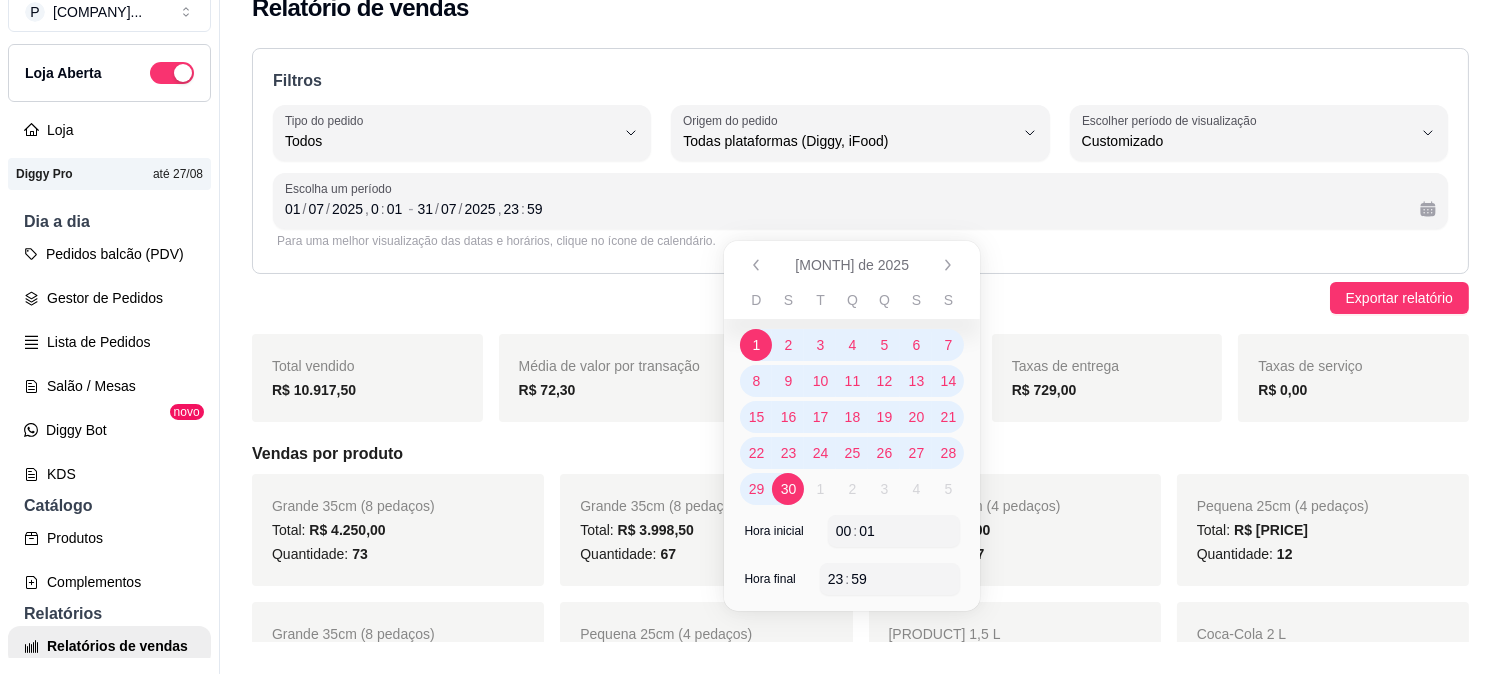 click on "30" at bounding box center [788, 489] 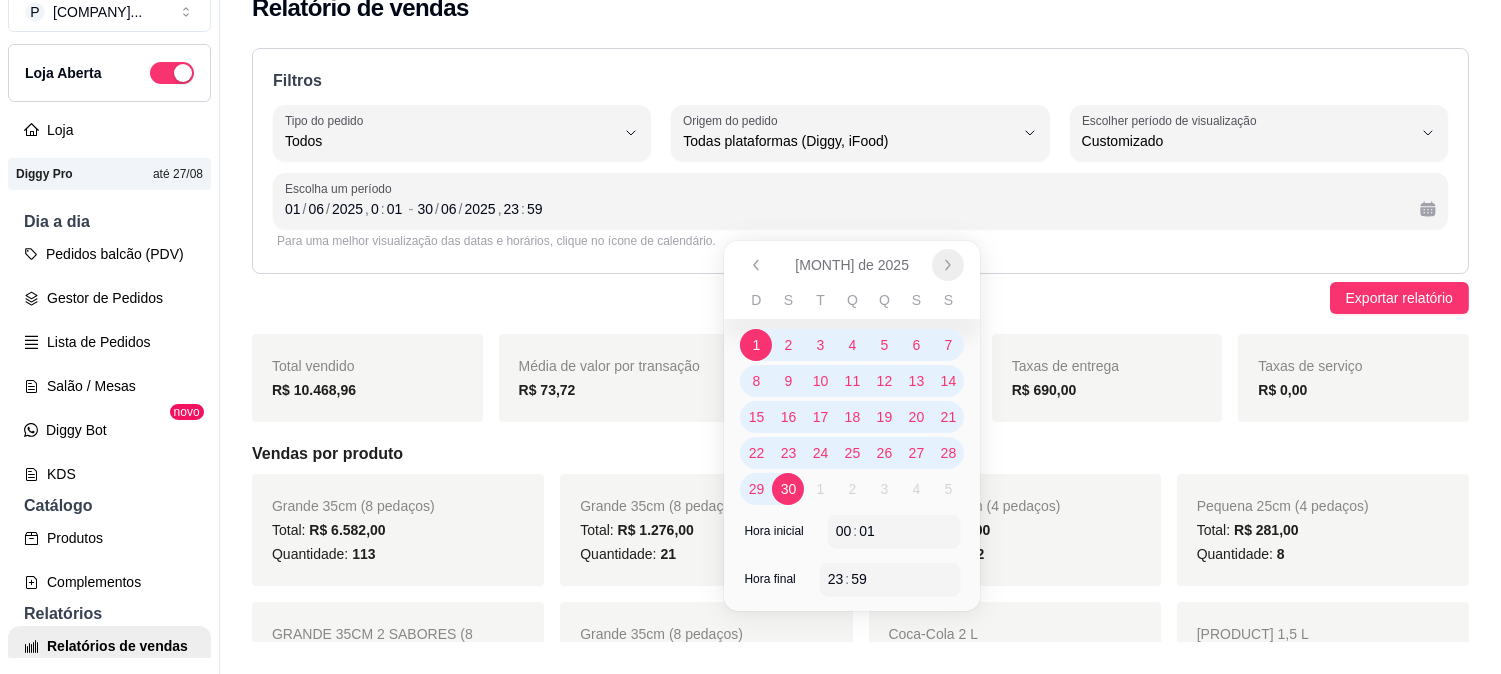click 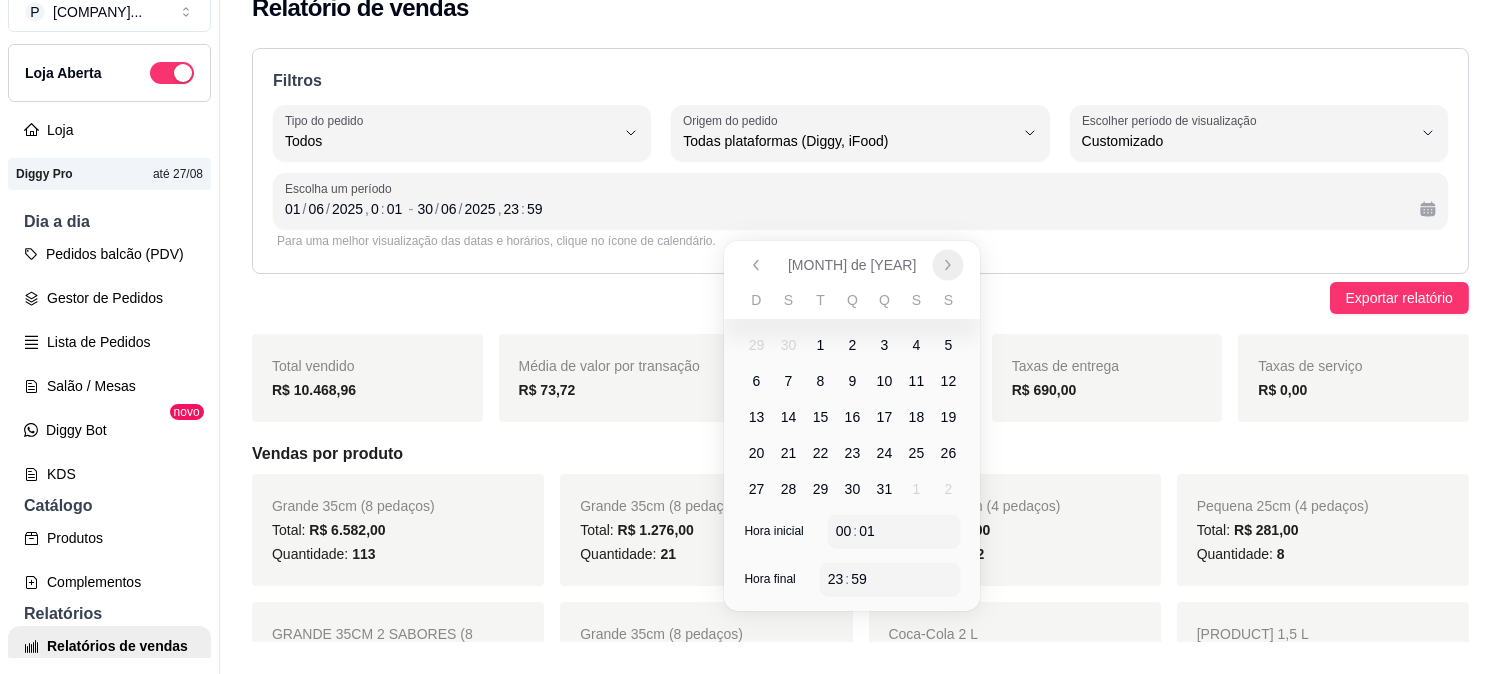 click 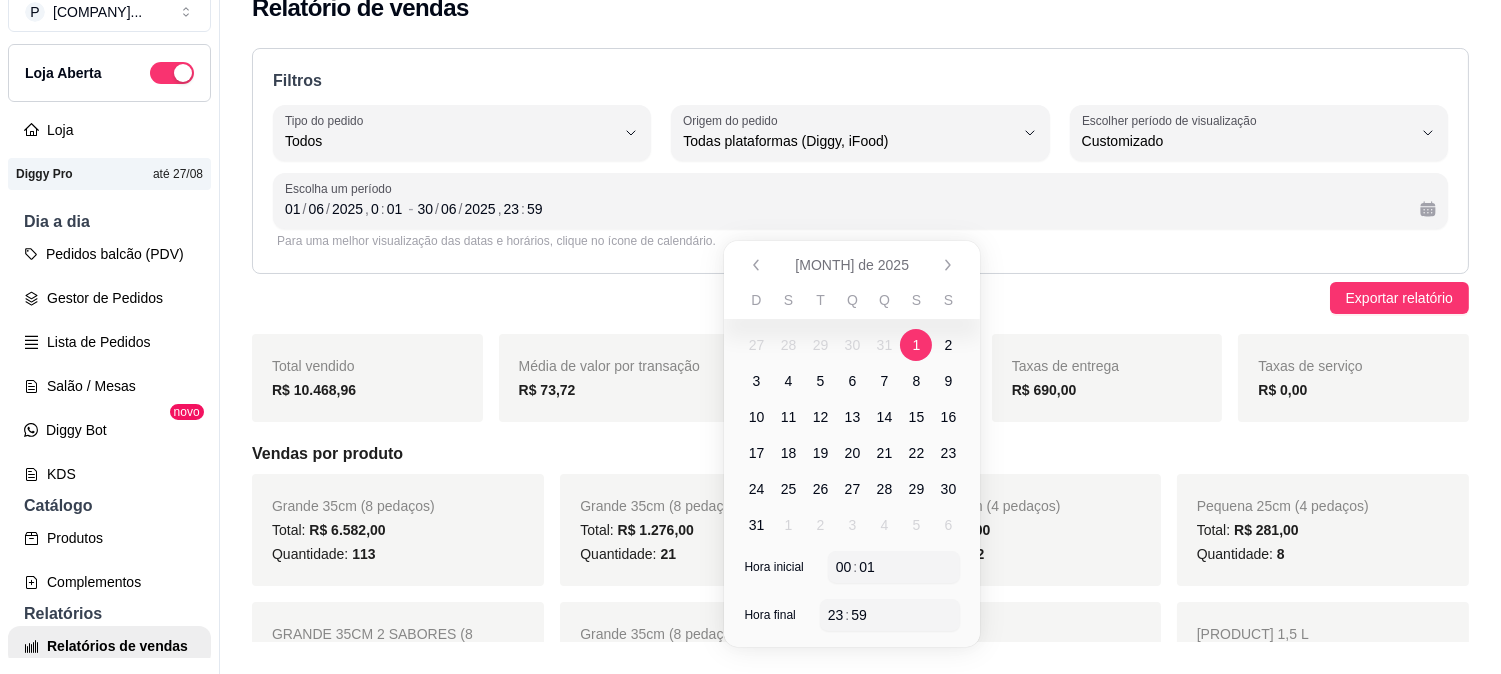 click on "1" at bounding box center (917, 345) 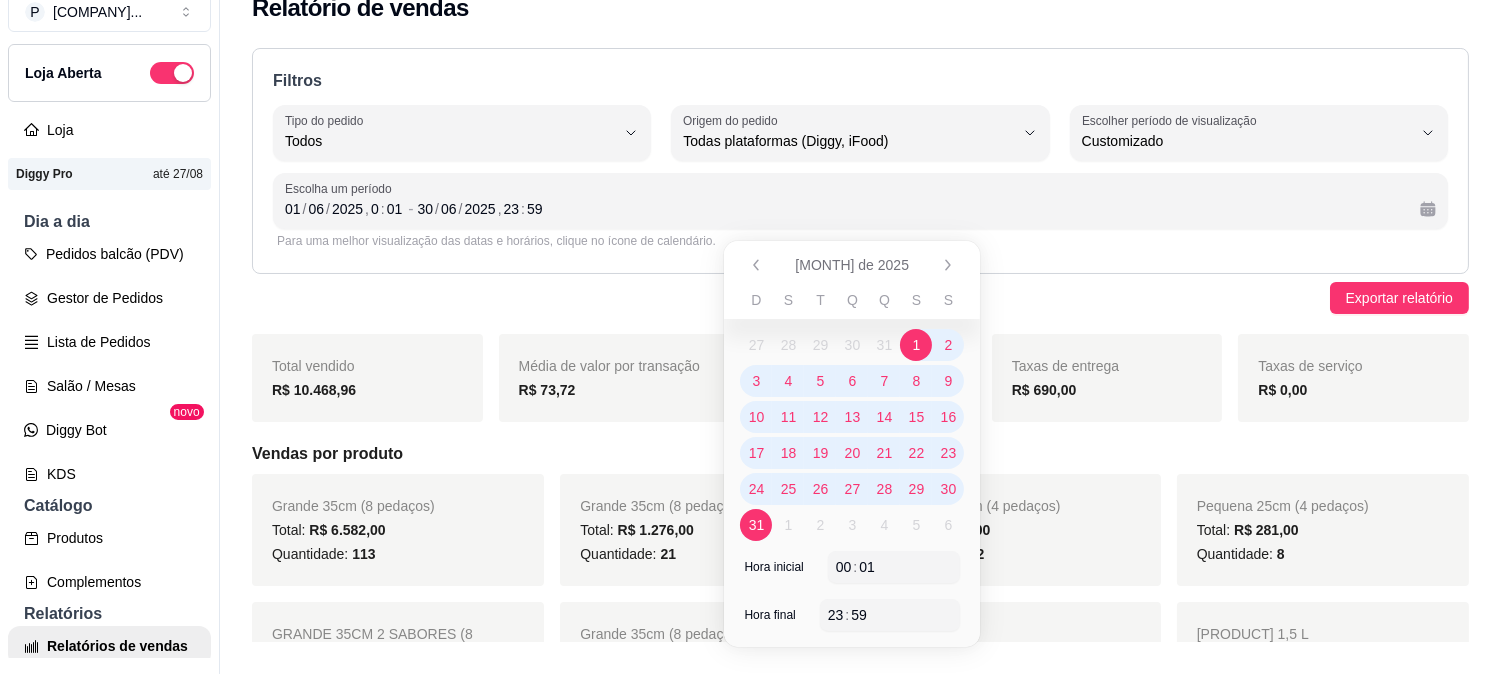 click on "31" at bounding box center [756, 525] 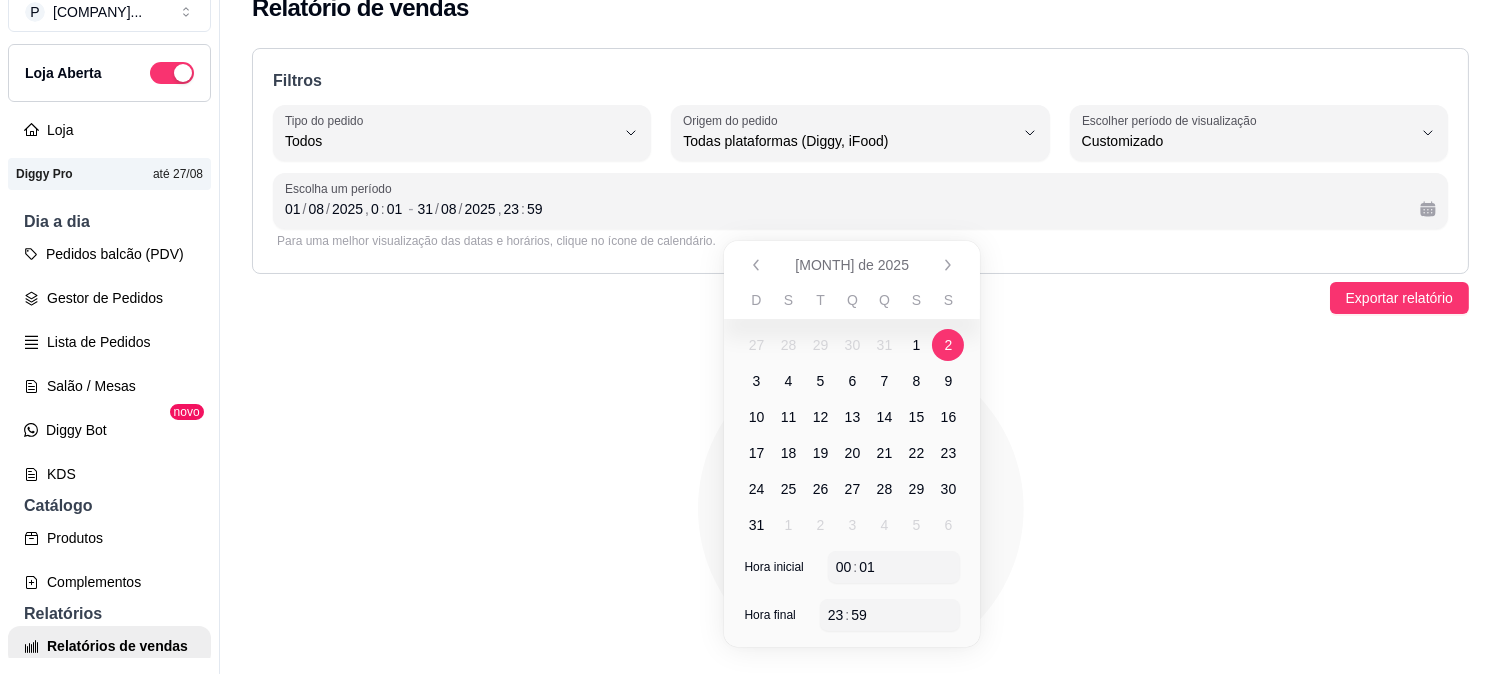 click on "2" at bounding box center (949, 345) 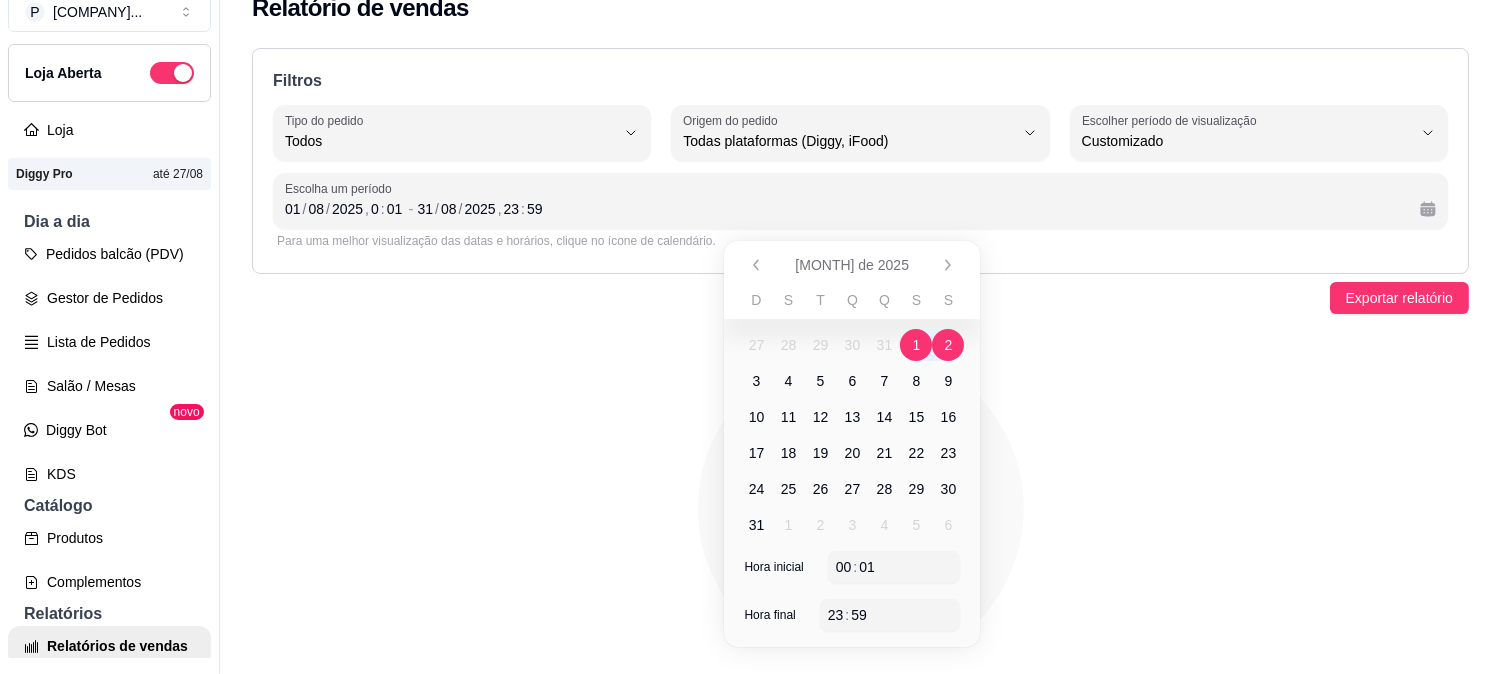 click on "1" at bounding box center (917, 345) 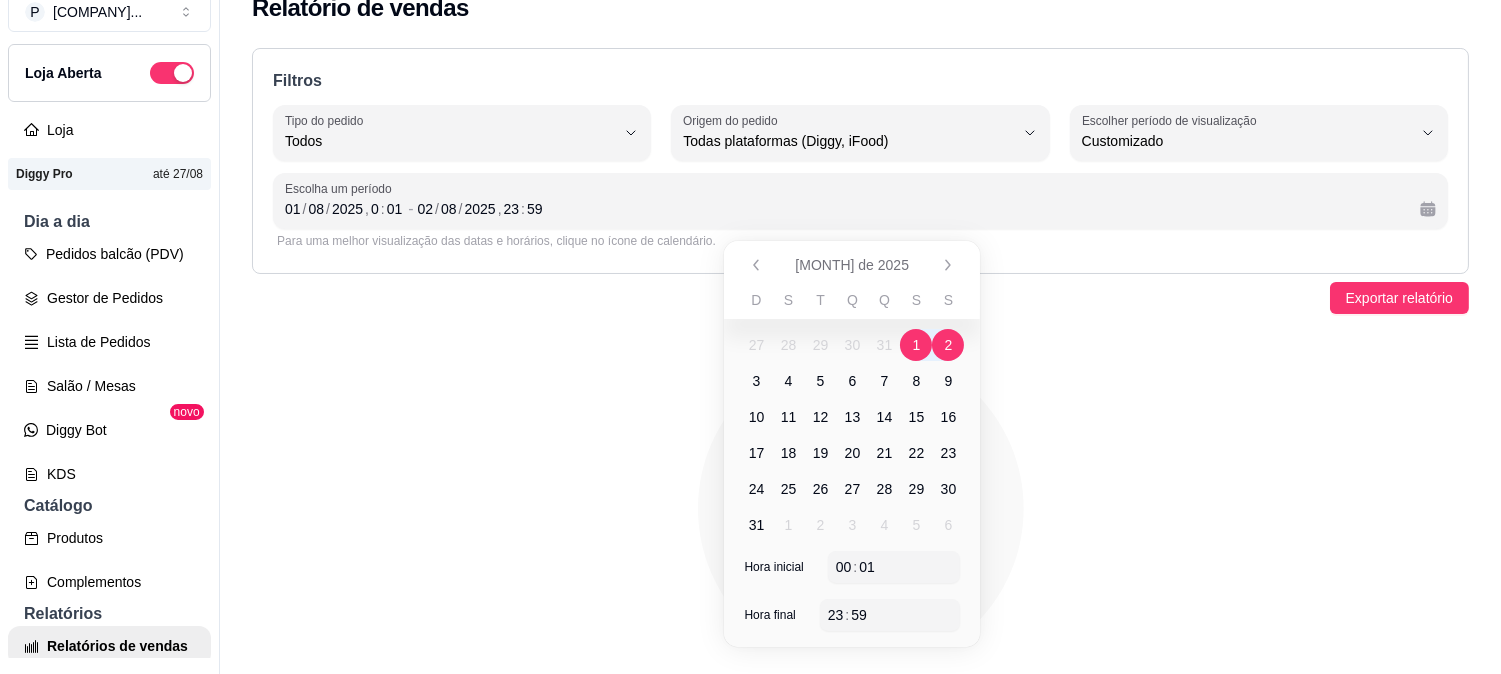 click on "1" at bounding box center [917, 345] 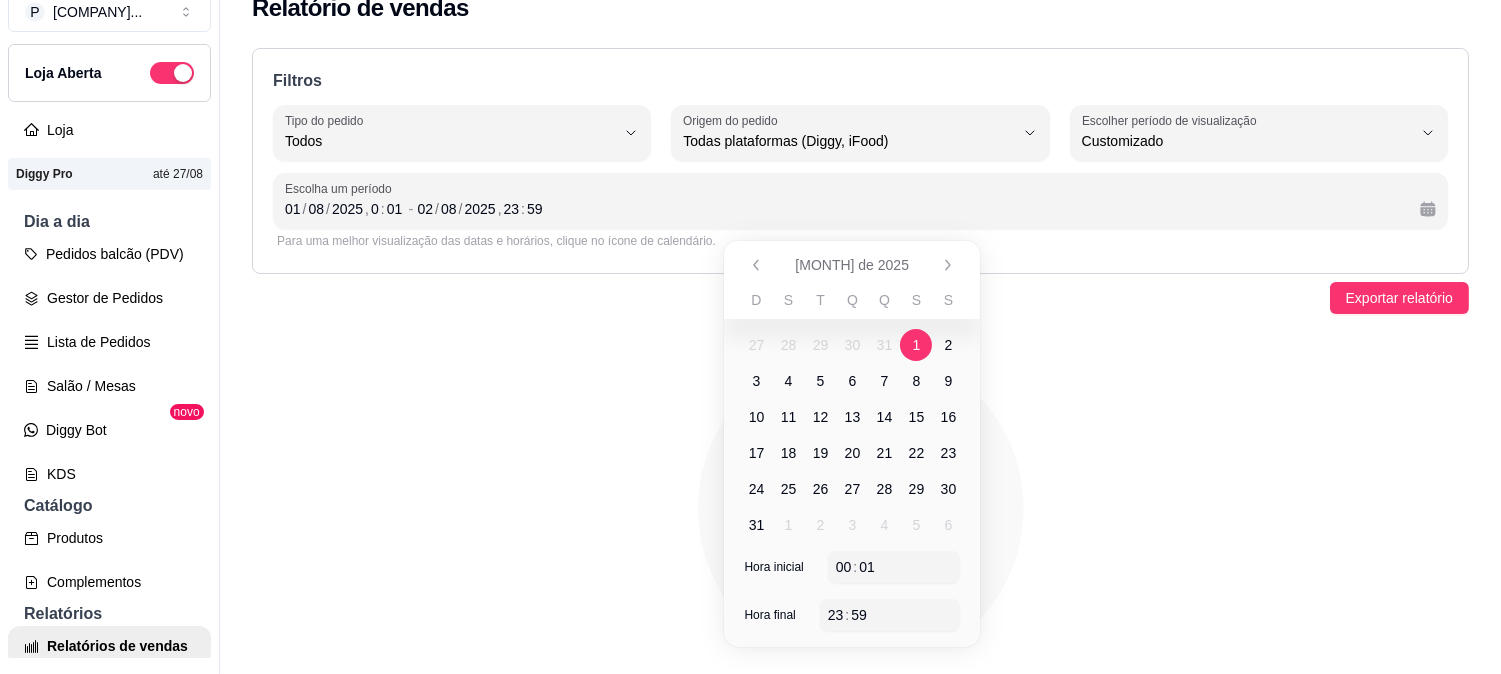 click on "1" at bounding box center [917, 345] 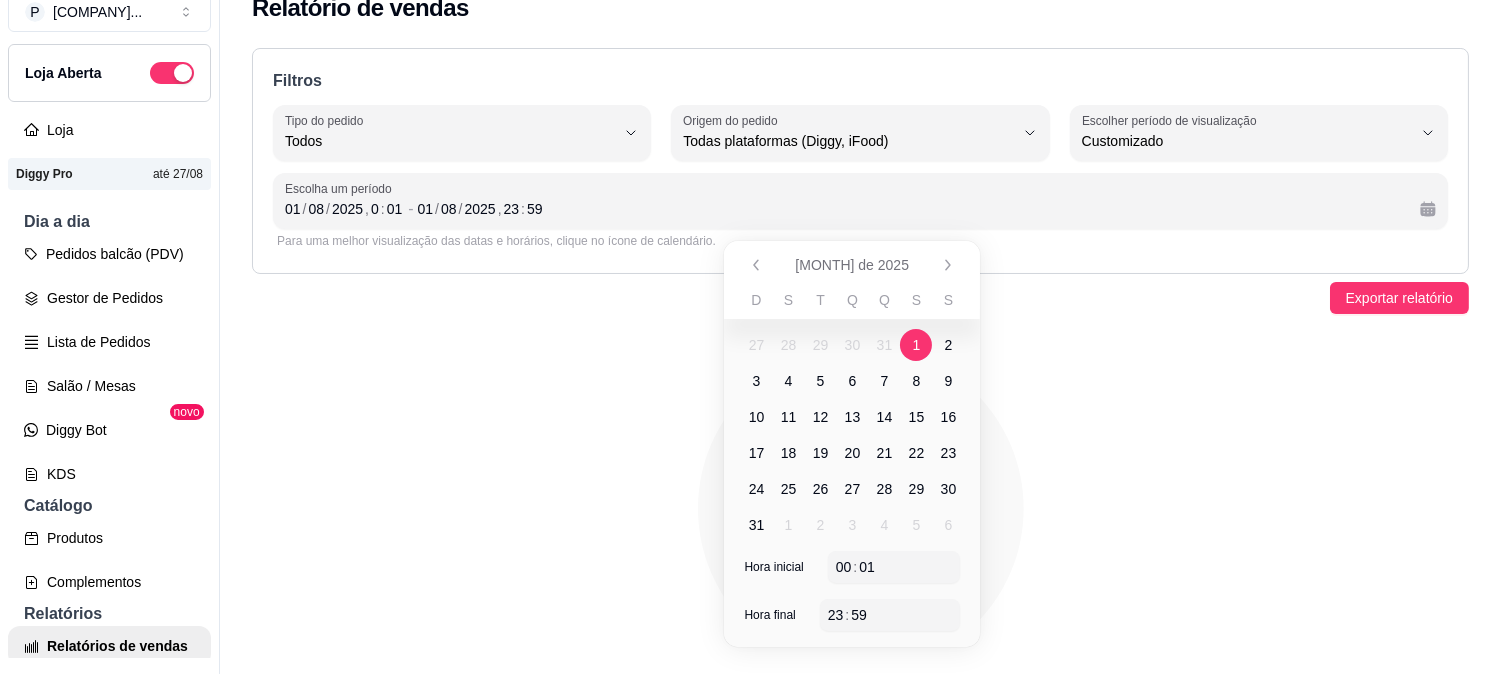 click 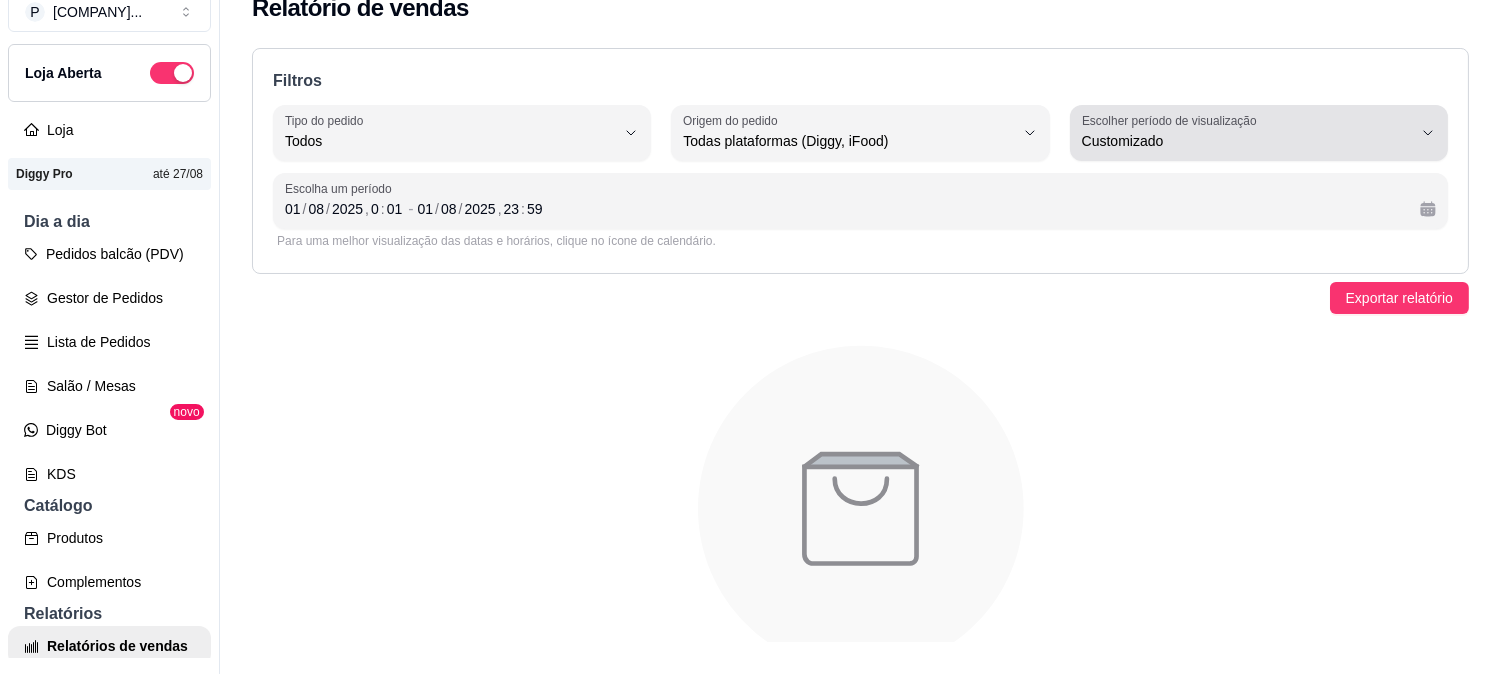 click on "Customizado" at bounding box center [1247, 141] 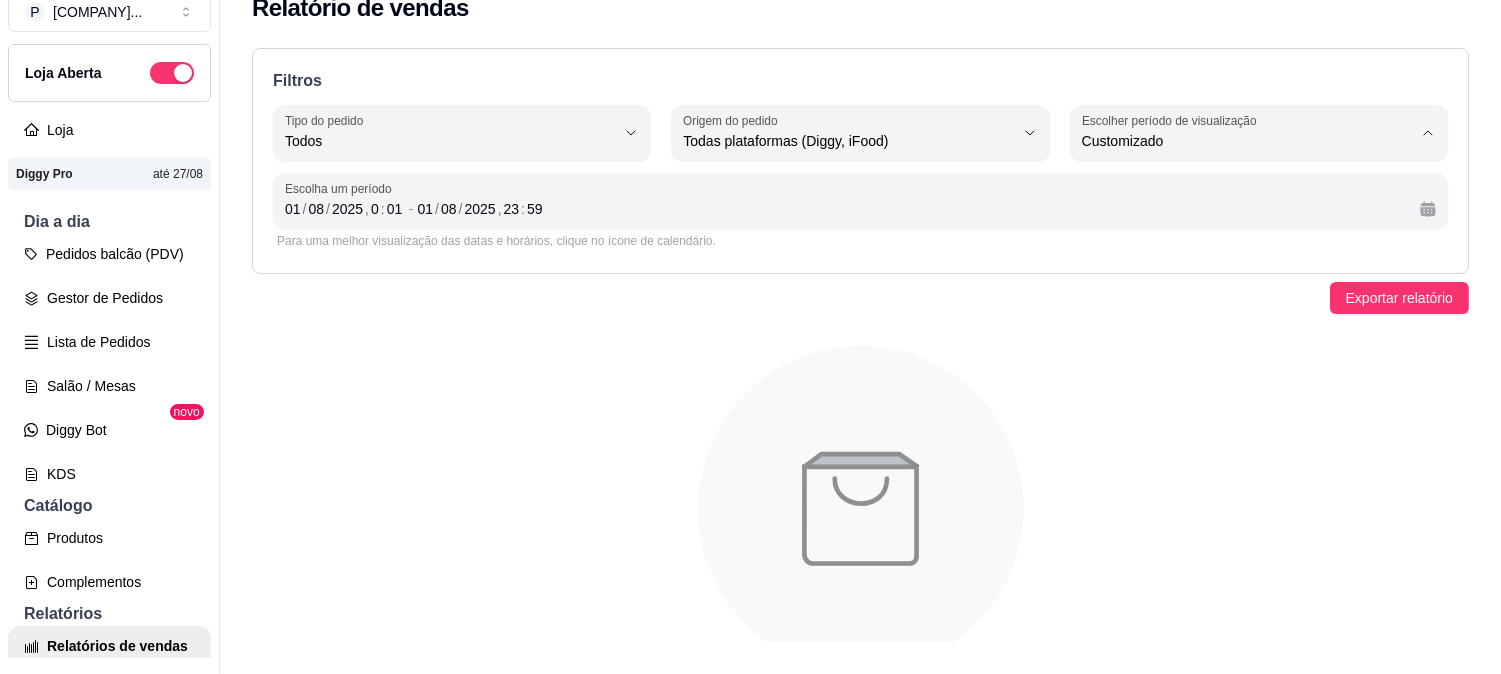 click on "Ontem" at bounding box center (1235, 221) 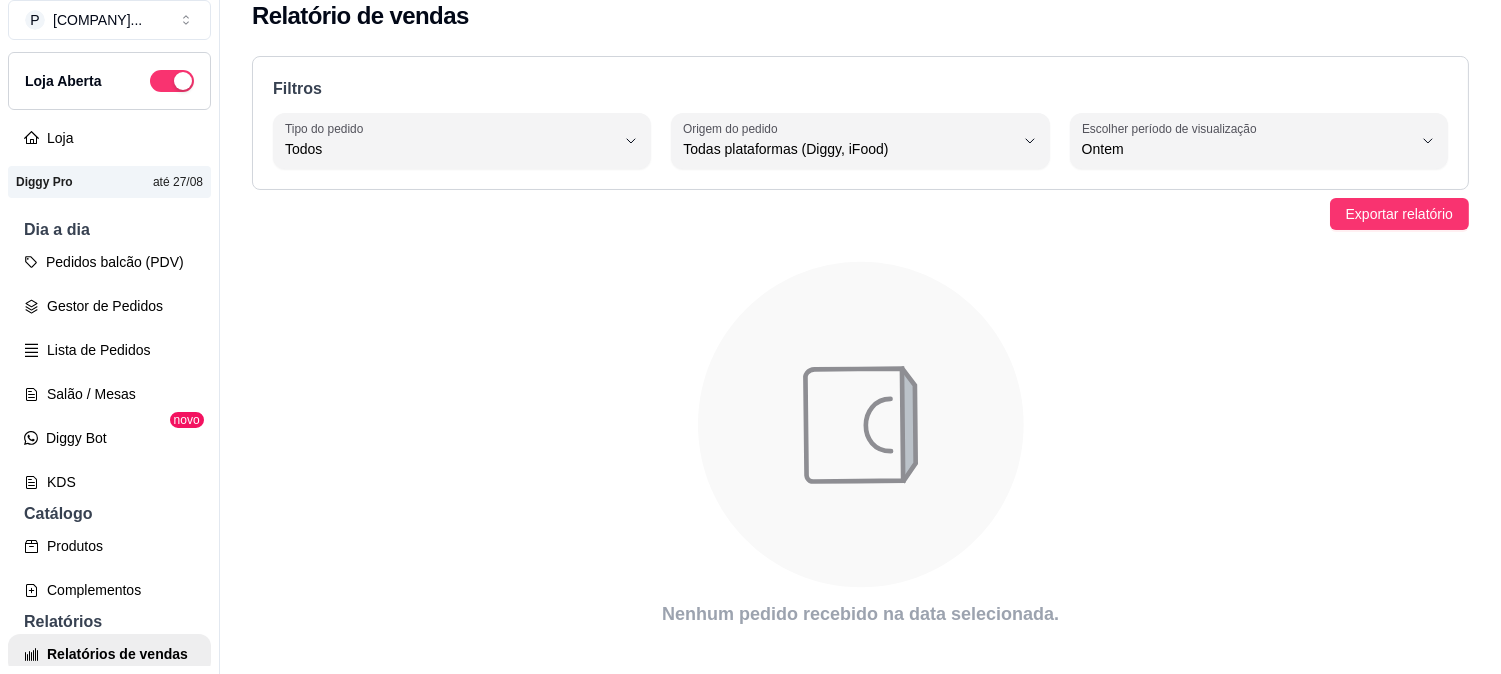 scroll, scrollTop: 0, scrollLeft: 0, axis: both 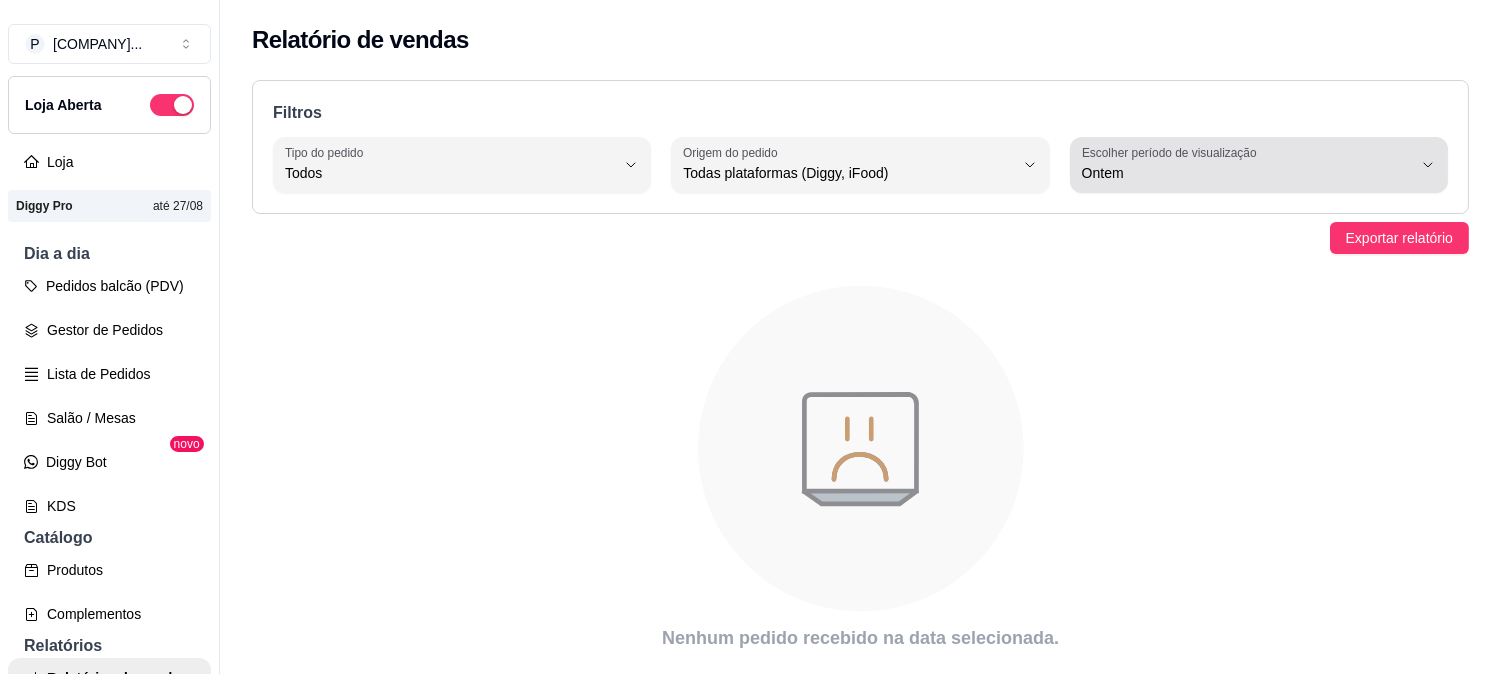 click on "Escolher período de visualização Ontem" at bounding box center (1259, 165) 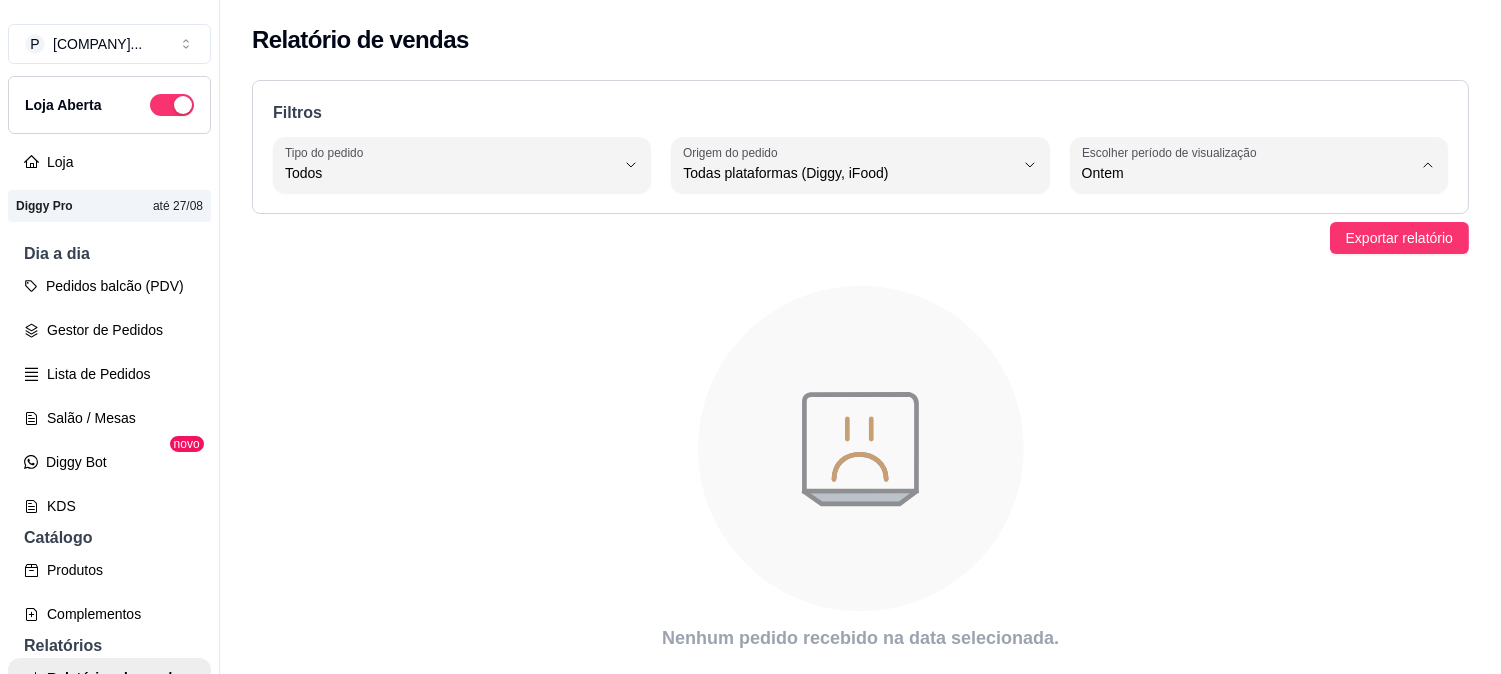 click on "Hoje" at bounding box center [1235, 220] 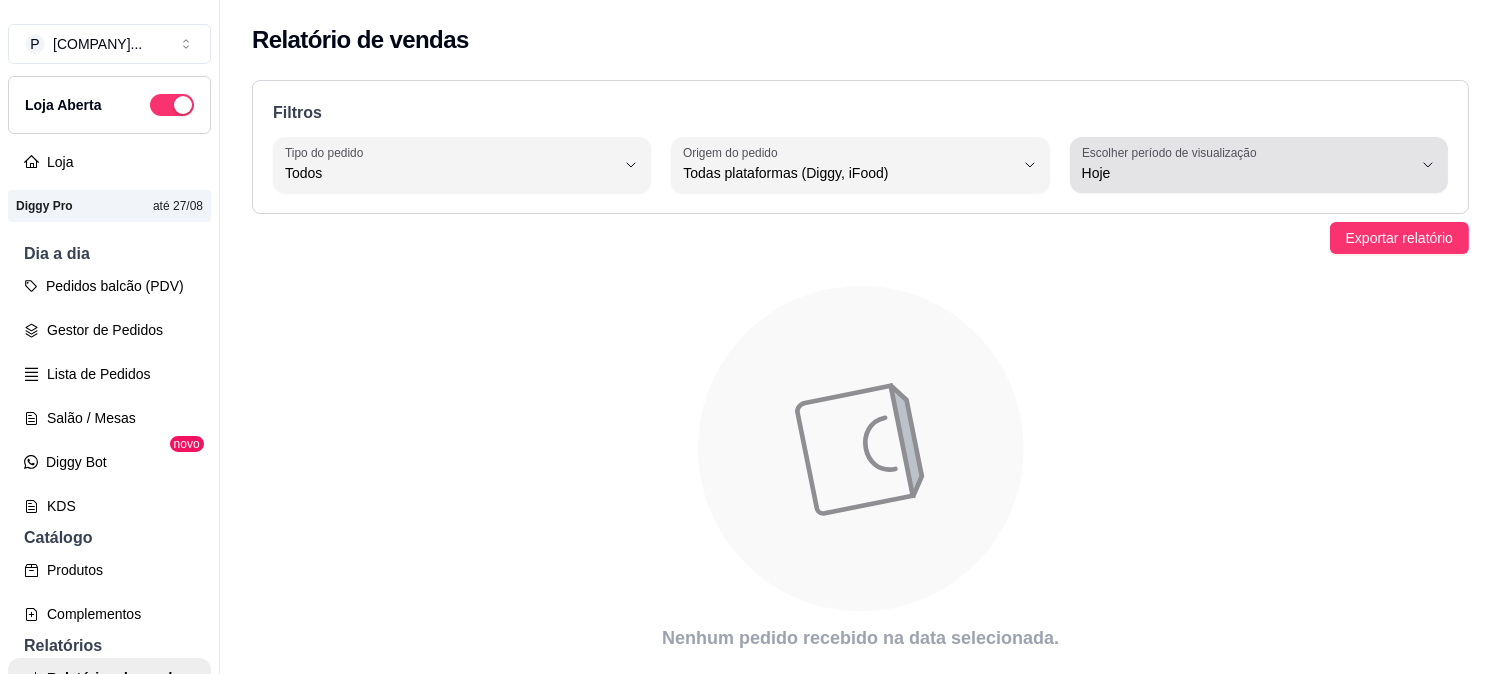 click on "Hoje" at bounding box center (1247, 173) 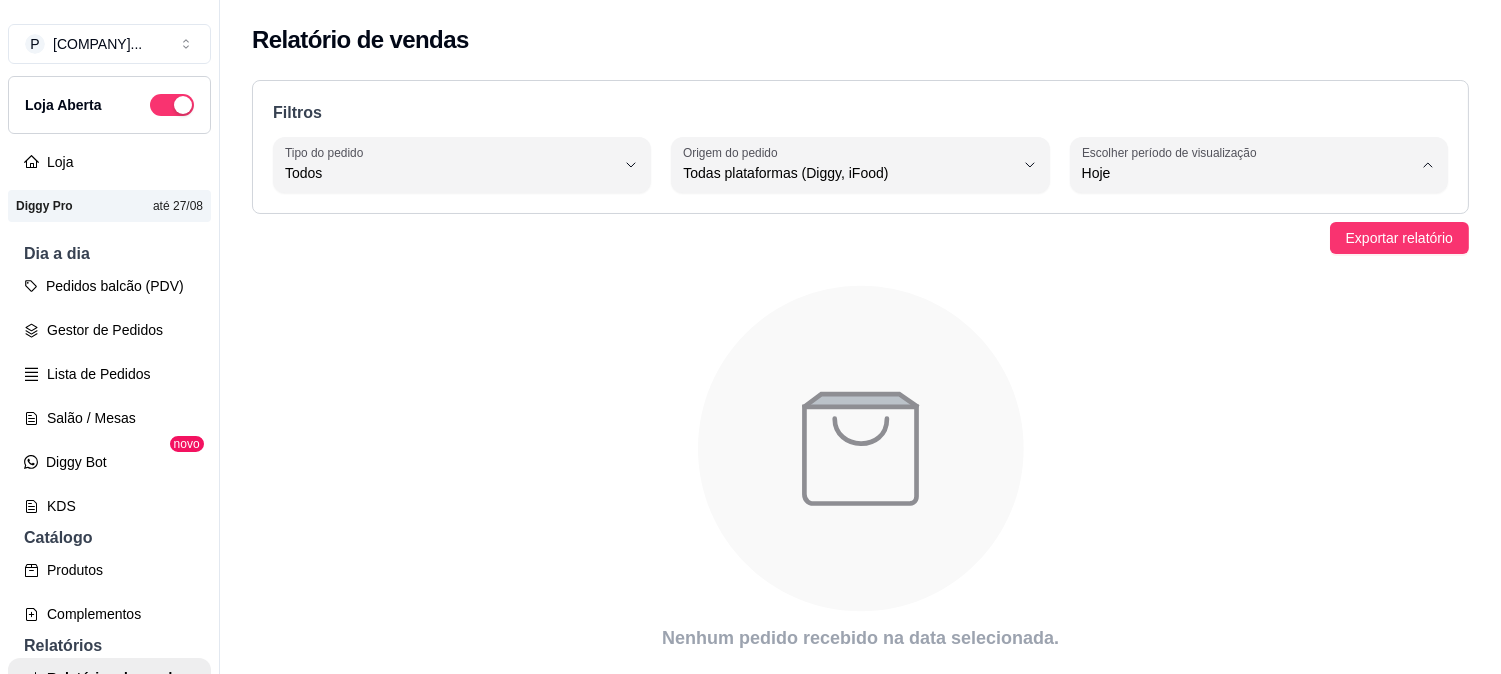 click on "Ontem" at bounding box center (1245, 253) 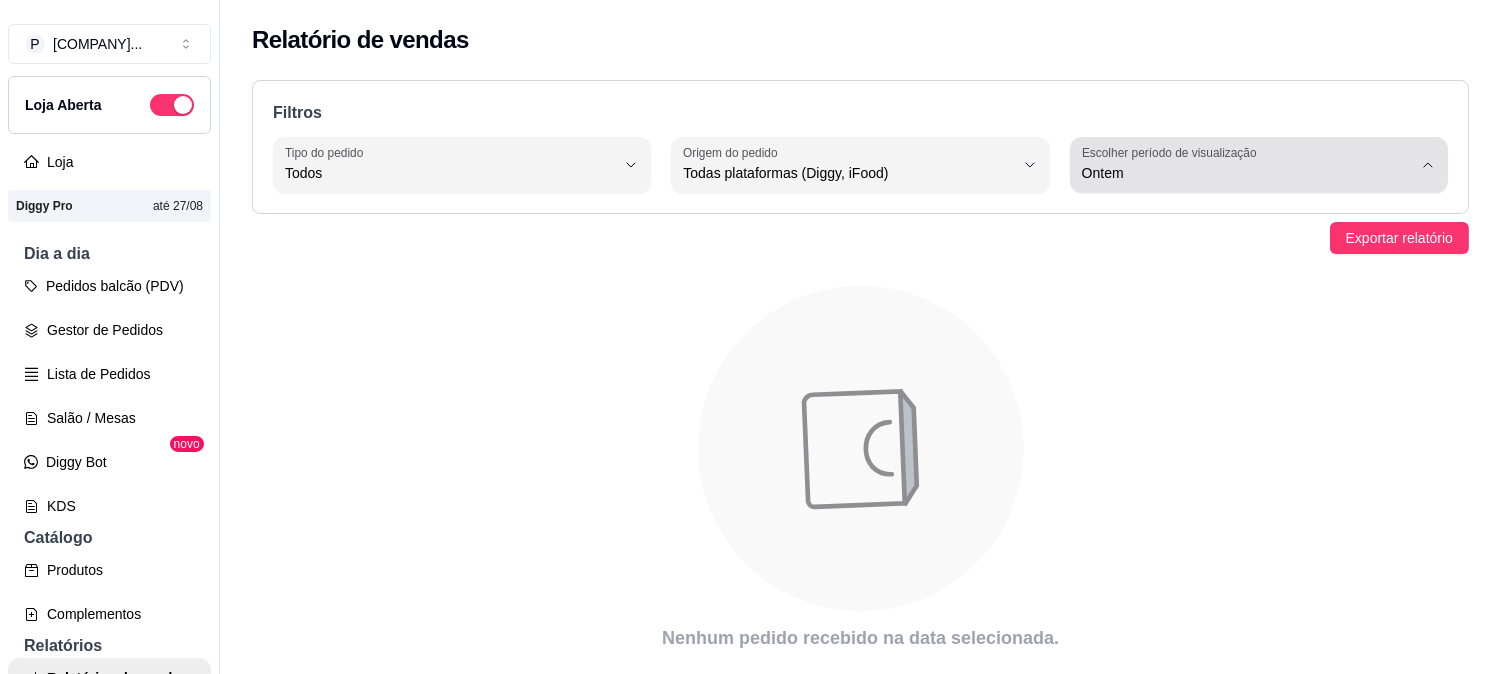 click on "Ontem" at bounding box center (1247, 173) 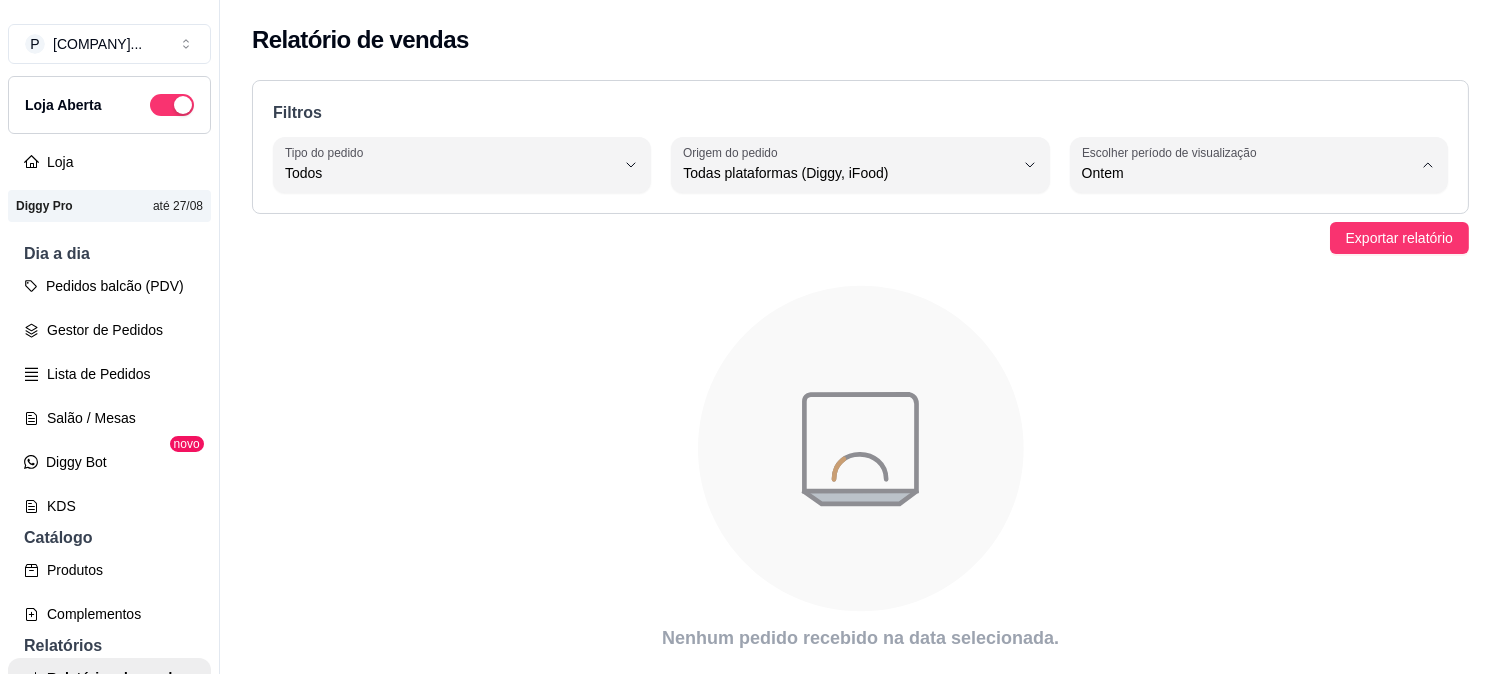 click on "7 dias" at bounding box center (1235, 286) 